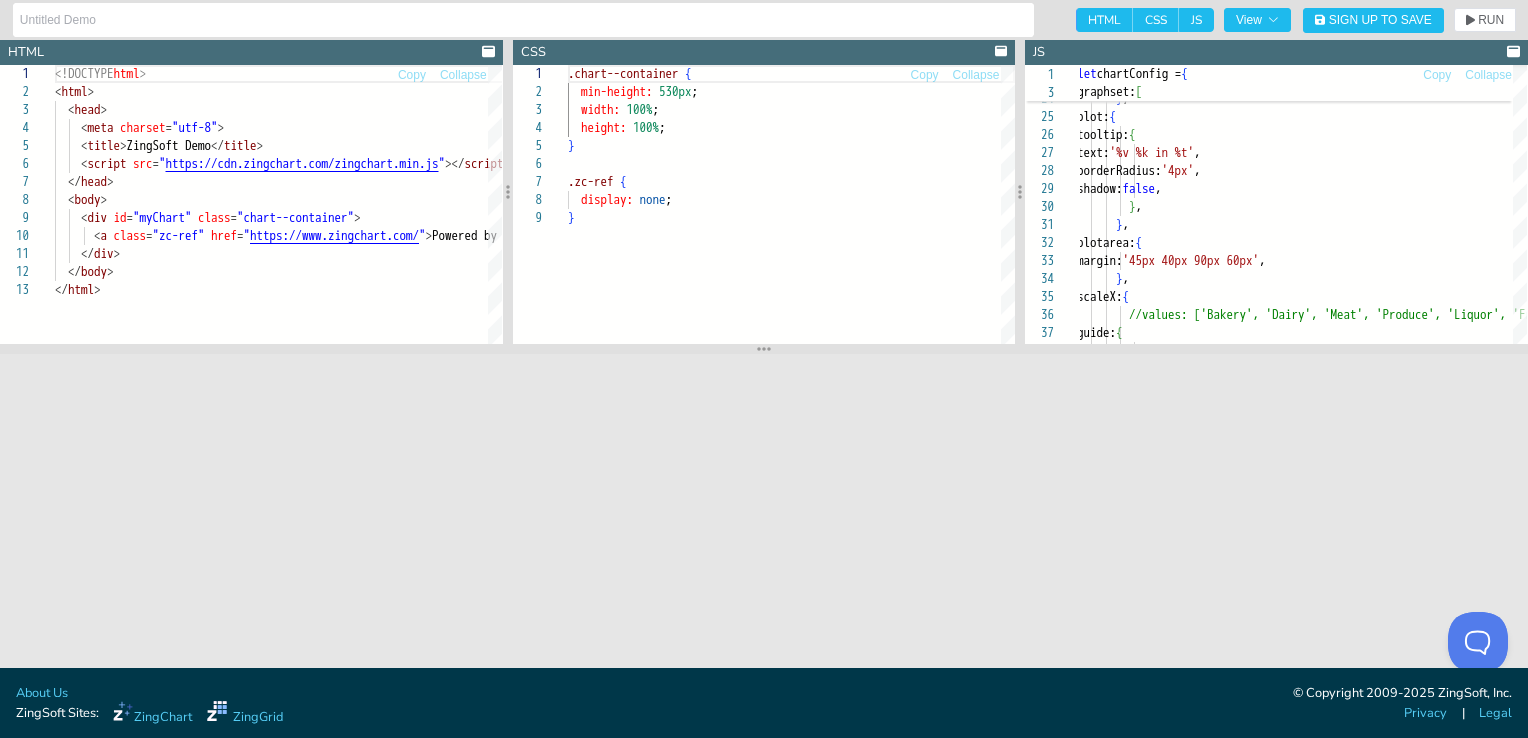 scroll, scrollTop: 0, scrollLeft: 0, axis: both 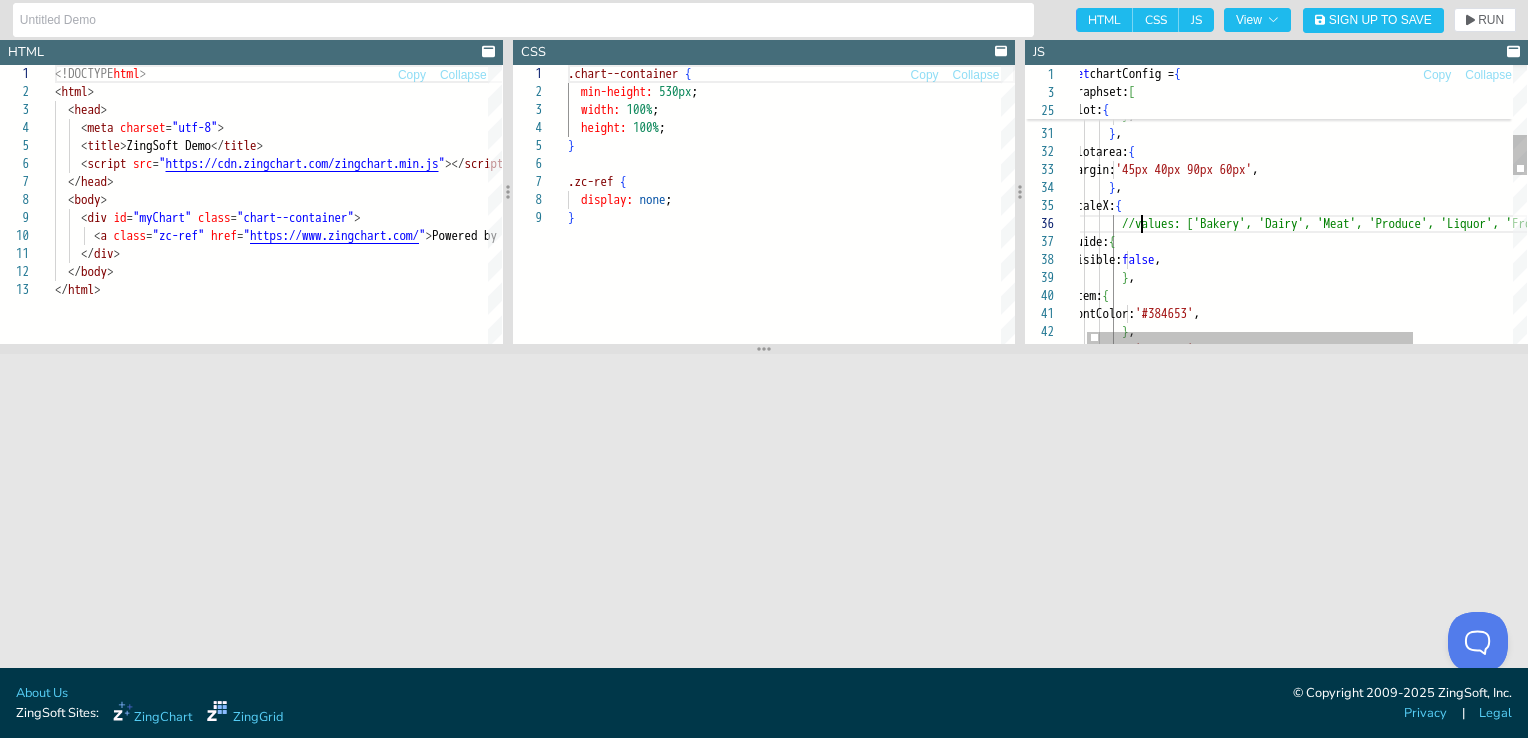 click on "item:  {           fontColor:  '#384653' ,          } ,           visible:  false ,         guide:  {          //values: ['Bakery', 'Dairy', 'Meat', 'Produce', ' Liquor', 'Frozen'],       scaleX:  {        } ,         margin:  '45px 40px 90px 60px' ,       plotarea:  {        } ,          } ,           borderRadius:  '4px' ,           shadow:  false ,           text:  '%v %k in %t' ,          } ,         lineColor:  '#b0aaab' ," at bounding box center (1366, 543) 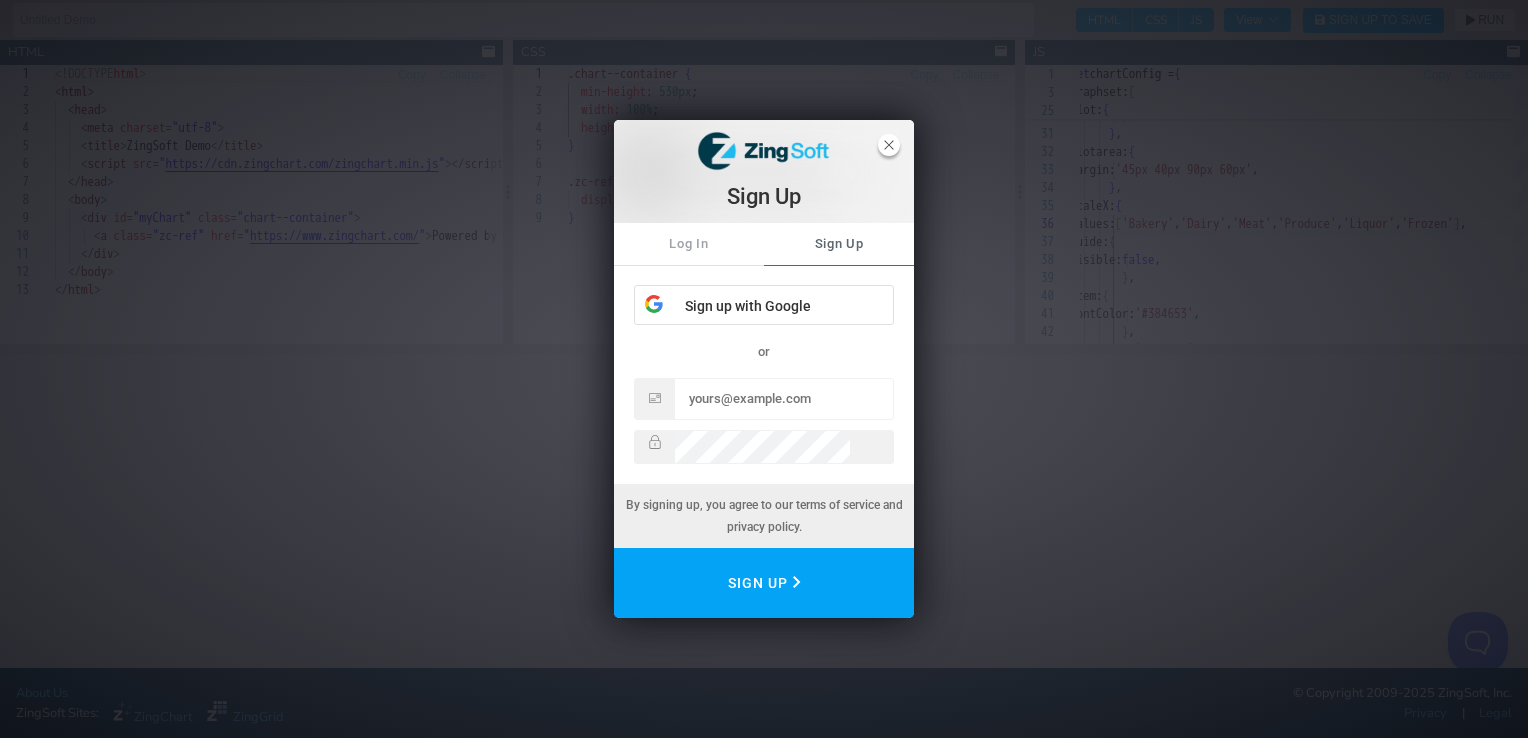 click at bounding box center (889, 145) 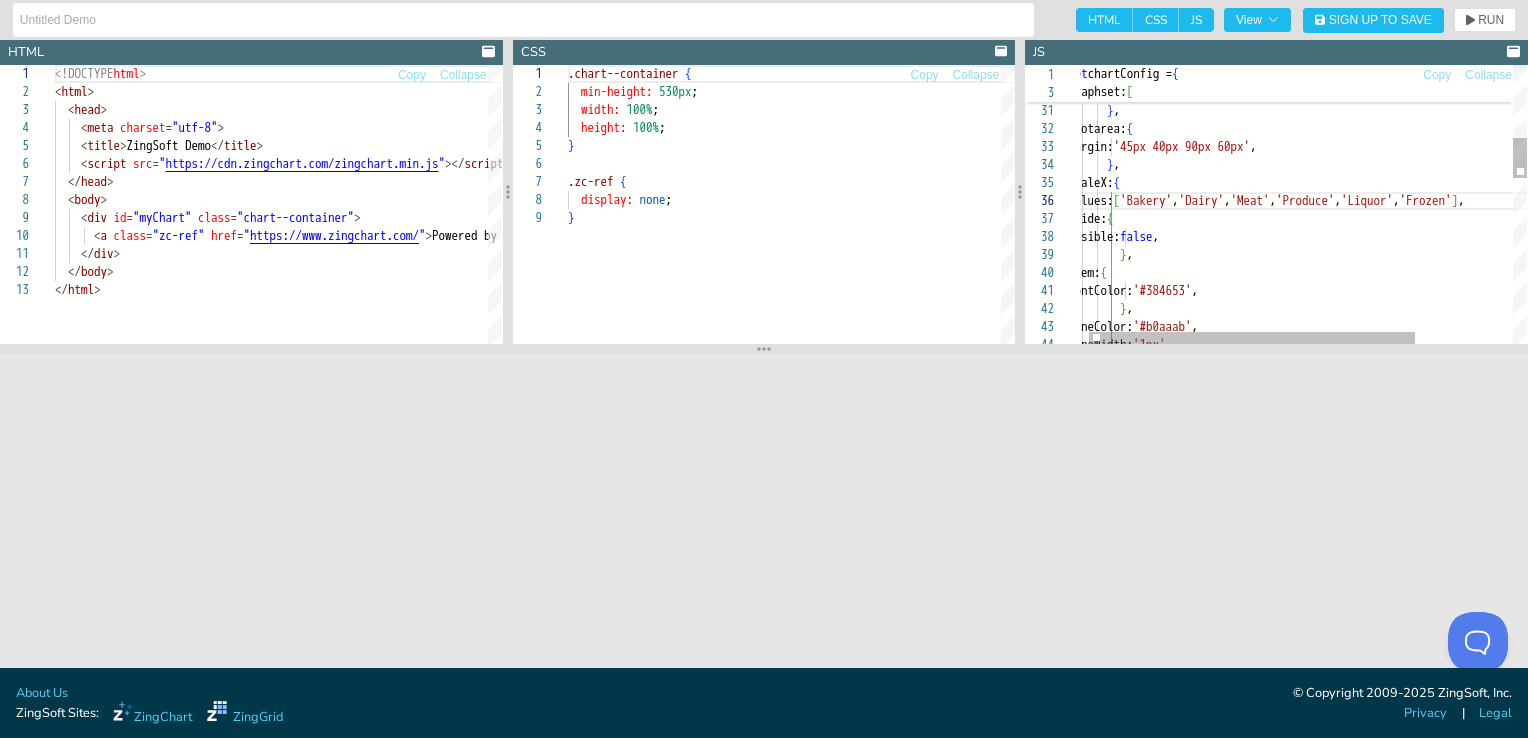 scroll, scrollTop: 162, scrollLeft: 56, axis: both 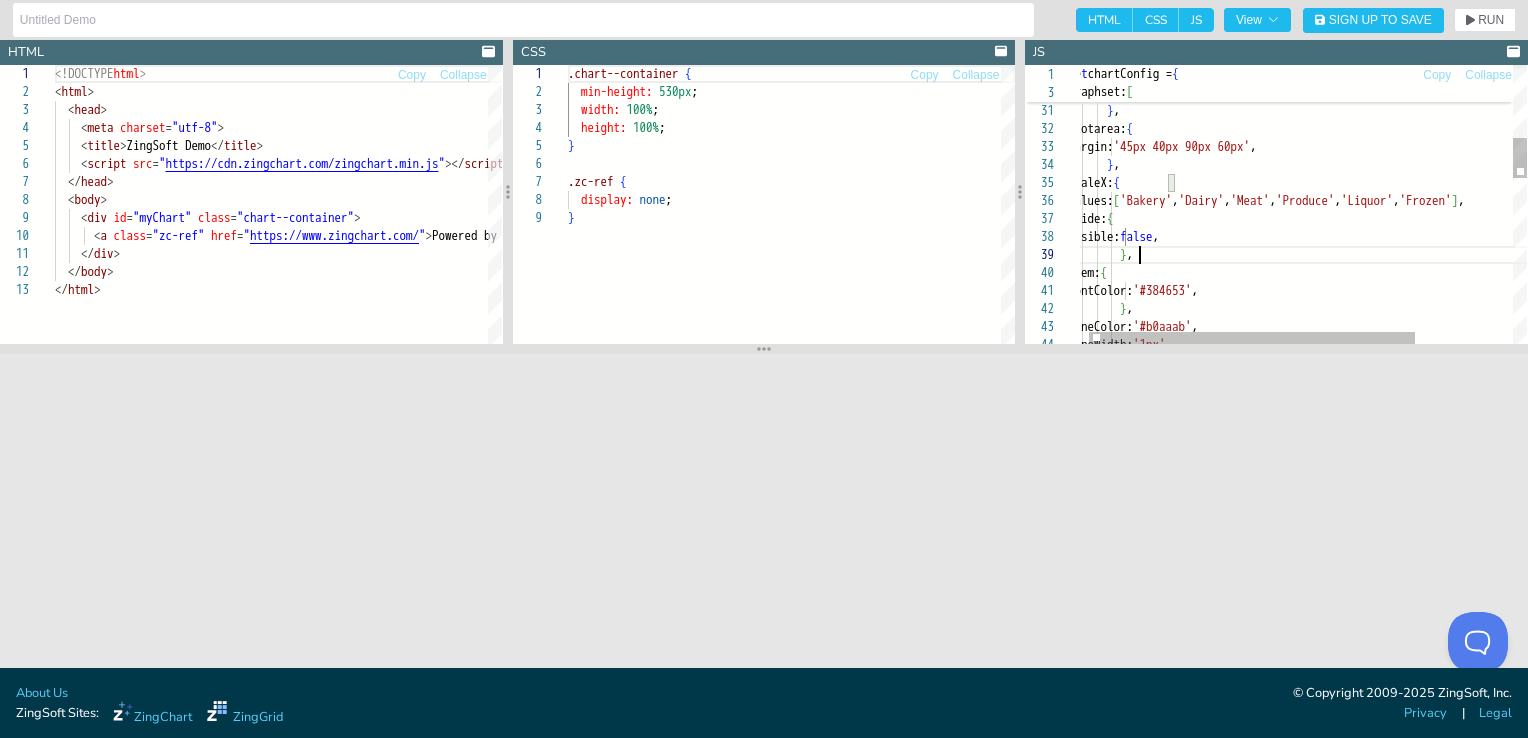 type on "},
plotarea: {
margin: '45px 40px 90px 60px',
},
scaleX: {
//values: ['Bakery', 'Dairy', 'Meat', 'Produce', 'Liquor', 'Frozen'],
guide: {
visible: false,
},
item: {" 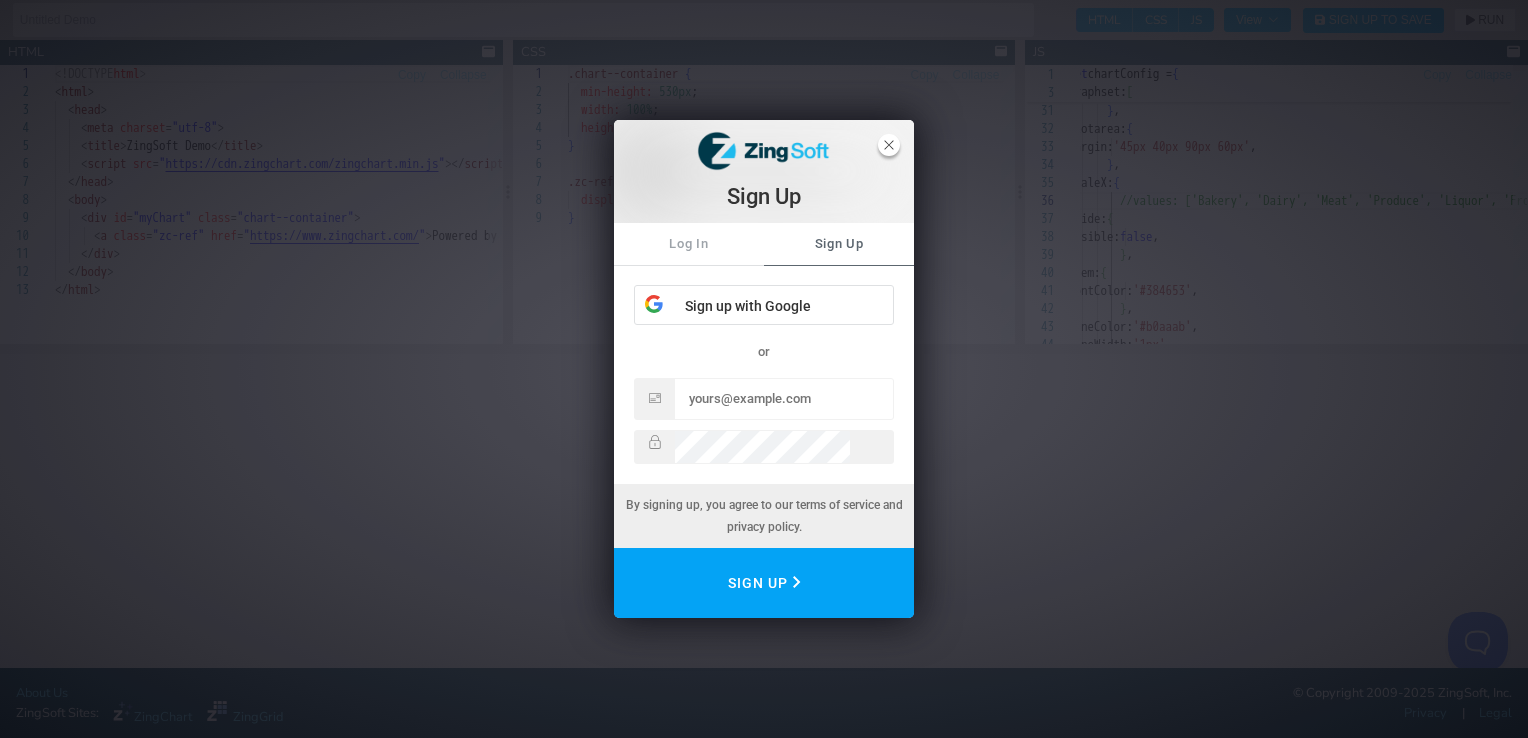 drag, startPoint x: 893, startPoint y: 139, endPoint x: 985, endPoint y: 228, distance: 128.0039 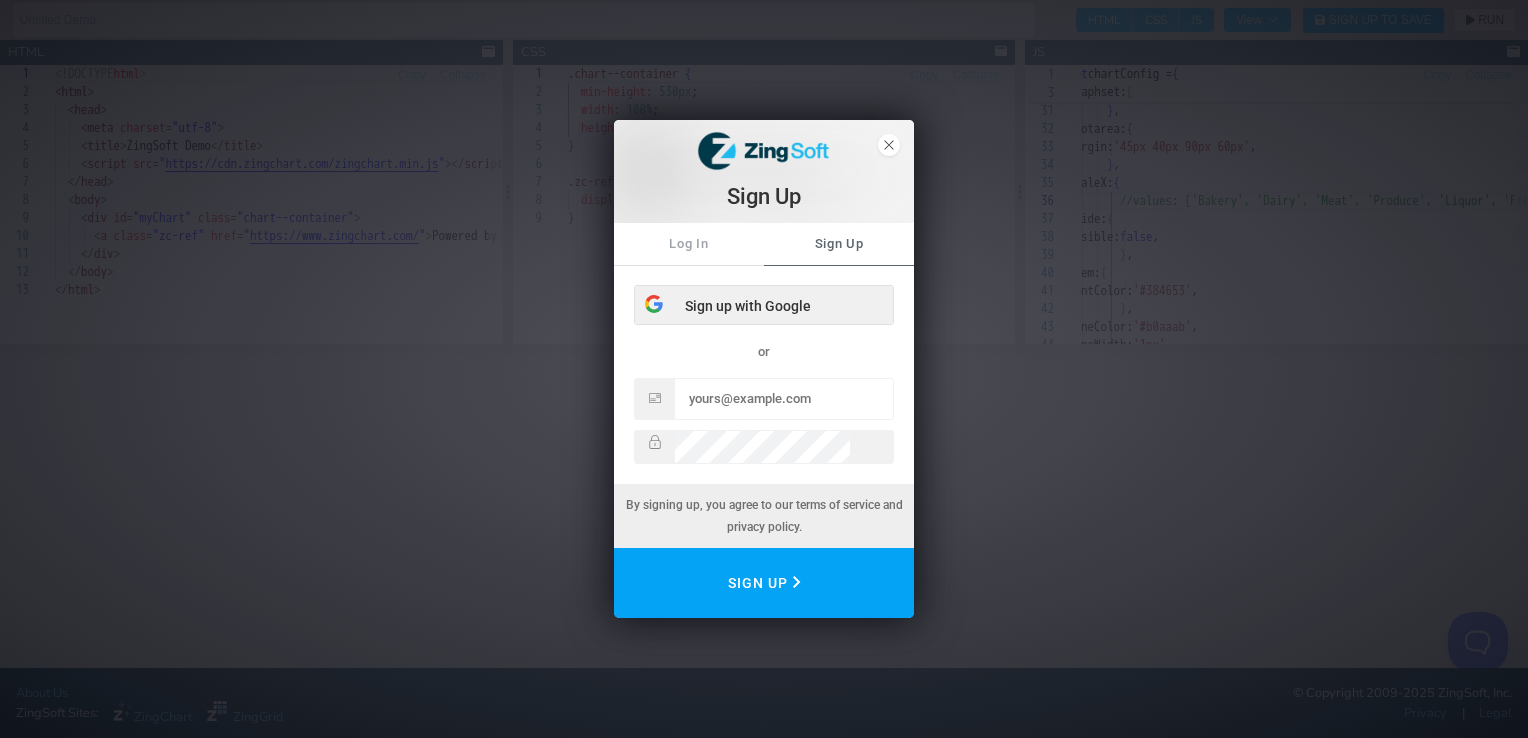 click on "Sign up with Google" at bounding box center (764, 306) 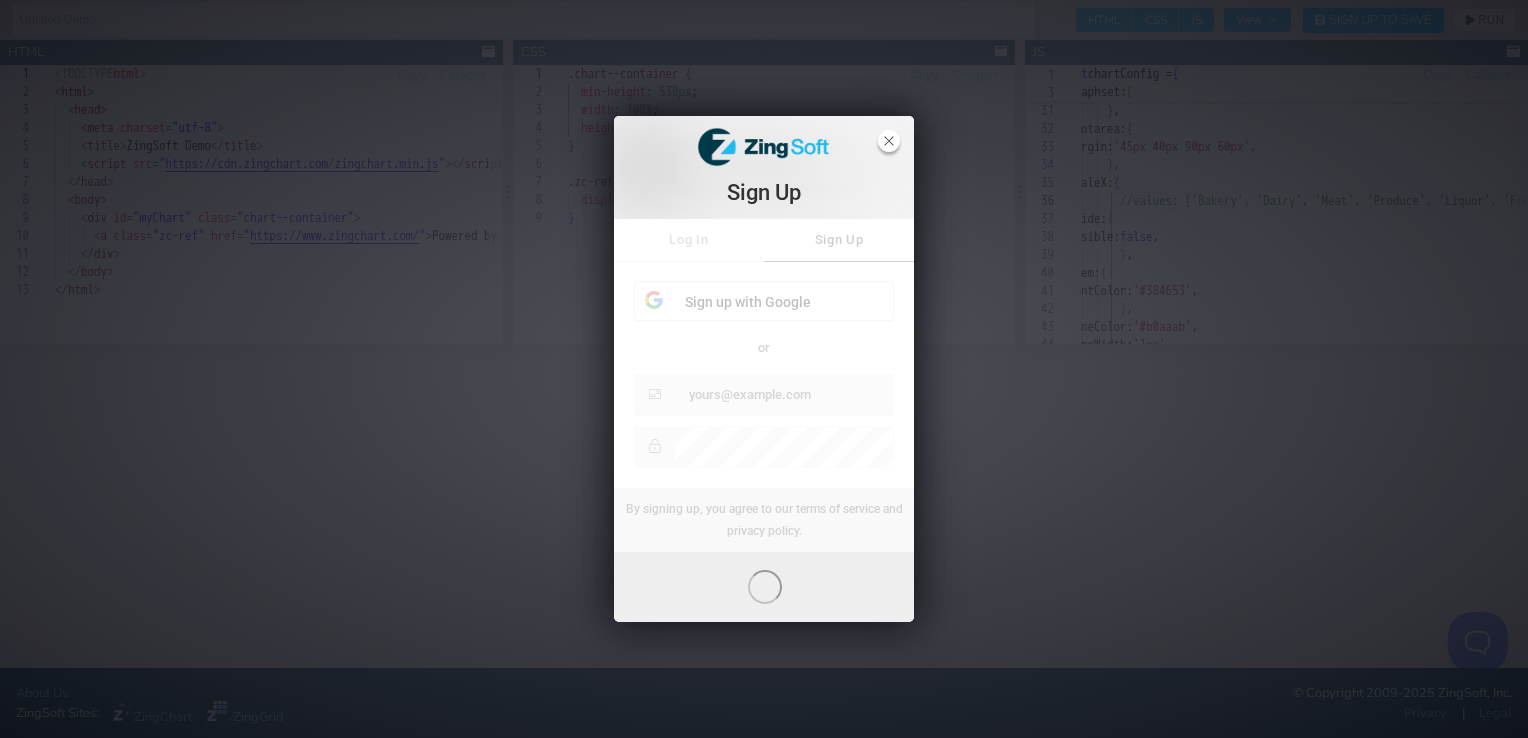 click 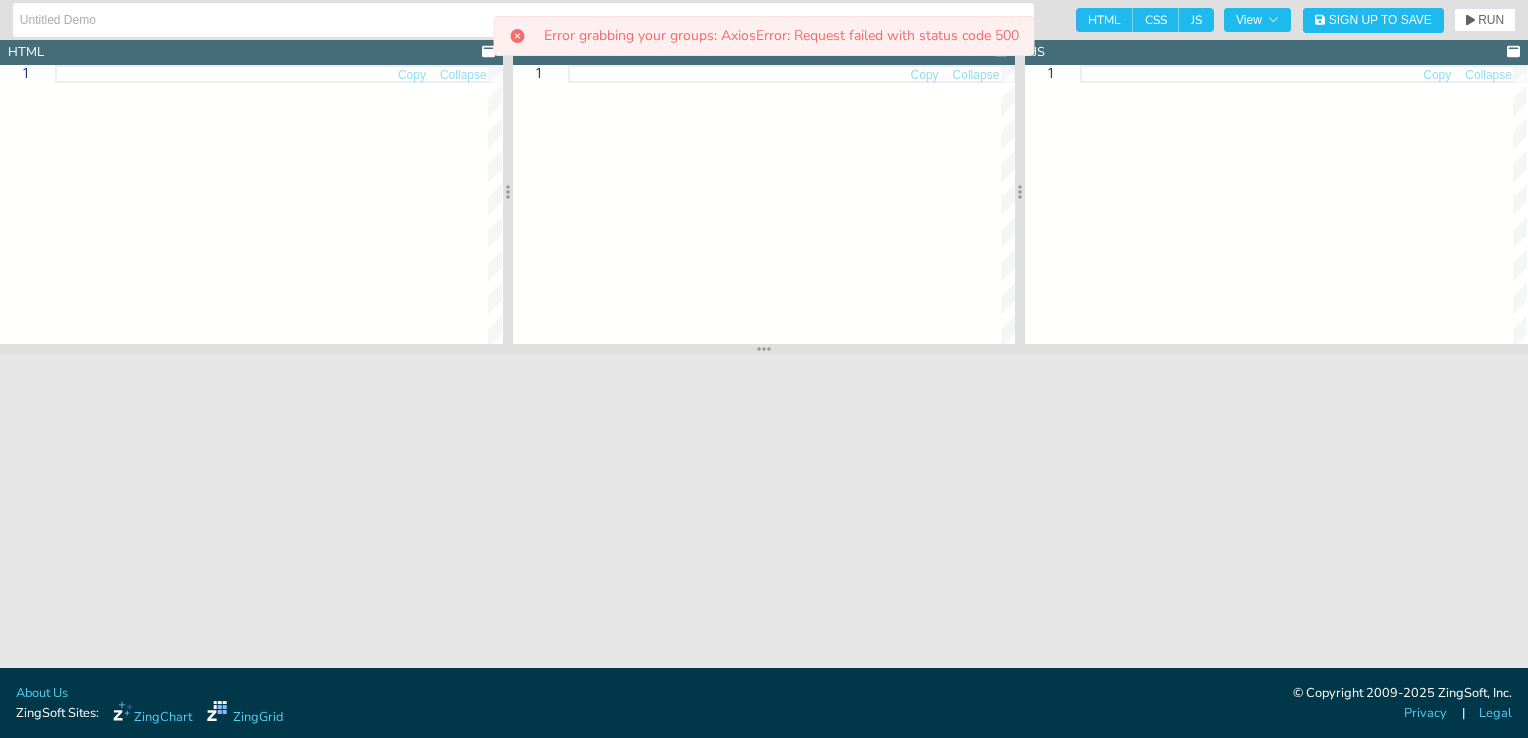 scroll, scrollTop: 0, scrollLeft: 0, axis: both 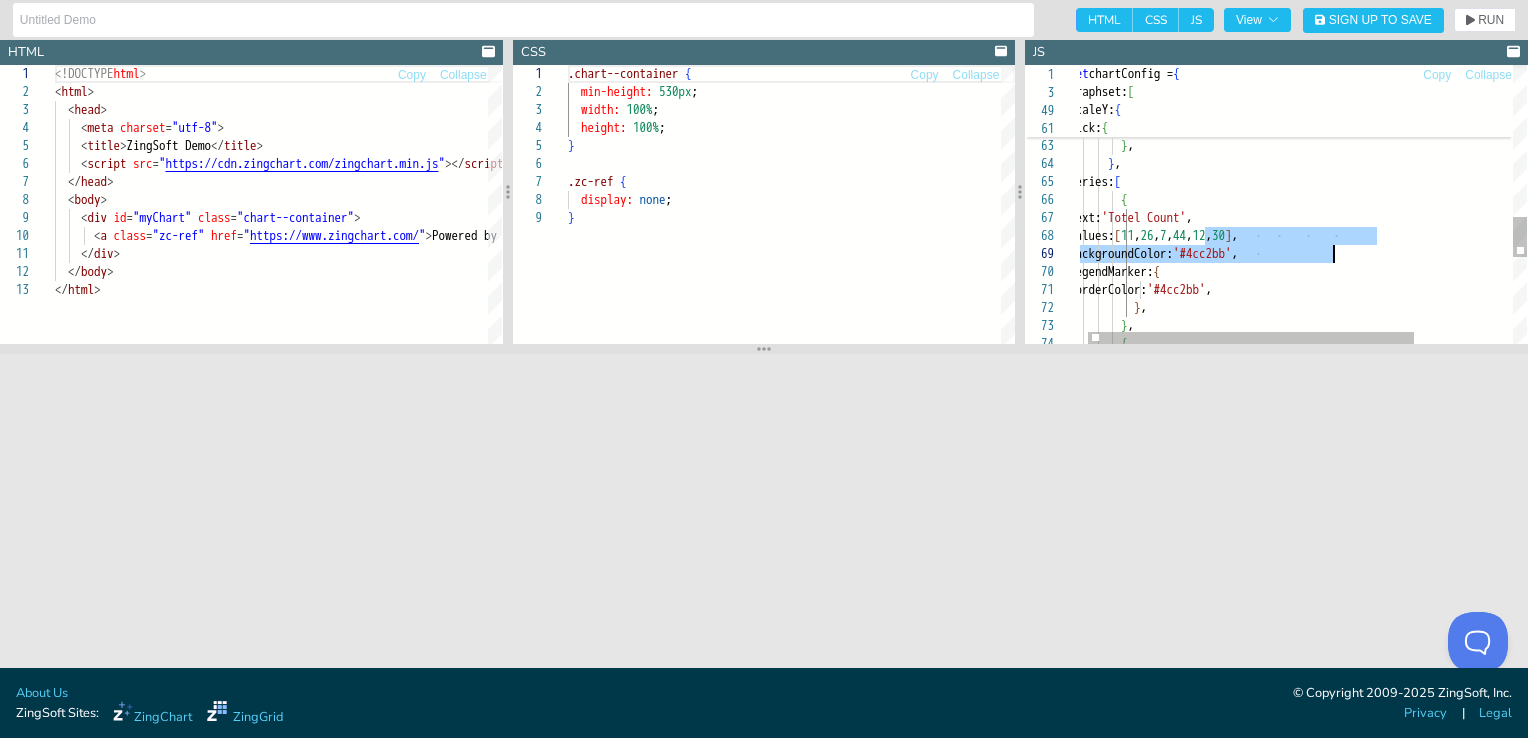 drag, startPoint x: 1208, startPoint y: 235, endPoint x: 1361, endPoint y: 246, distance: 153.39491 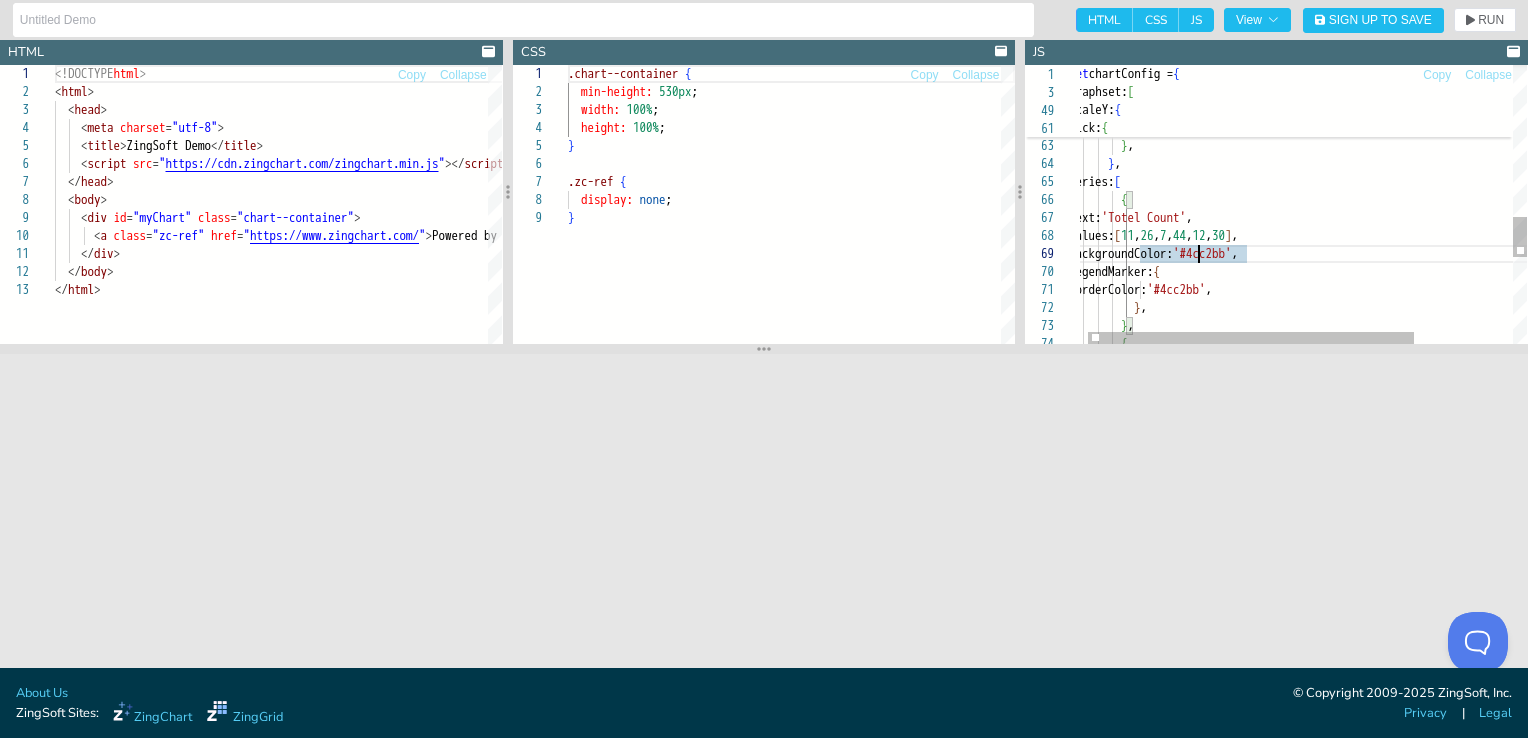 click on "lineColor:  '#FFFFFF' ,         lineWidth:  '1px' ,         tick:  {           visible:  false ,          } ,        } ,       series:  [          {           text:  'Totel Count' ,           values:  [ 11 ,  26 ,  7 ,  44 ,  12 ,  30 ] ,           backgroundColor:  '#4cc2bb' ,           legendMarker:  {             borderColor:  '#4cc2bb' ,            } ,          } ,          {" at bounding box center (1365, -21) 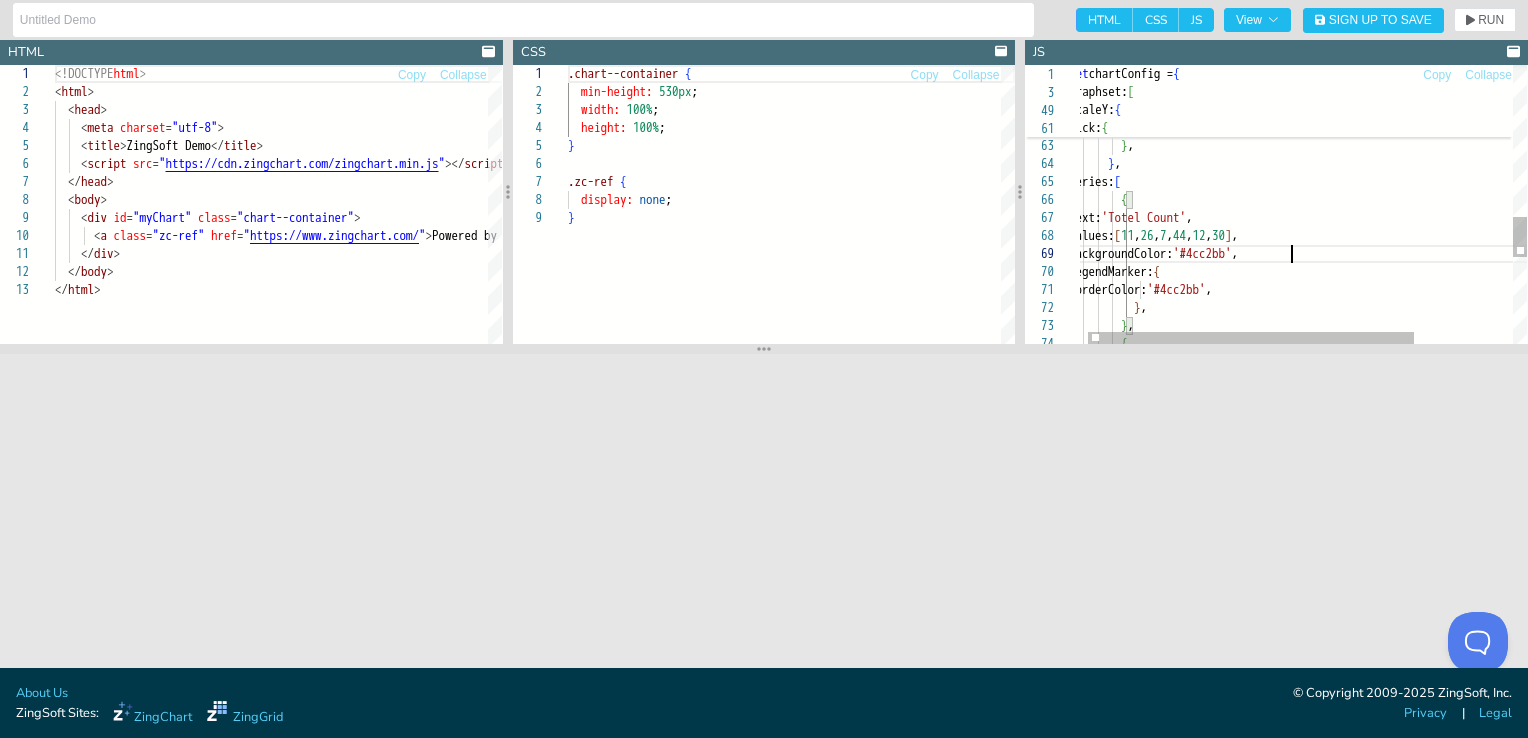 click on "lineColor:  '#FFFFFF' ,         lineWidth:  '1px' ,         tick:  {           visible:  false ,          } ,        } ,       series:  [          {           text:  'Totel Count' ,           values:  [ 11 ,  26 ,  7 ,  44 ,  12 ,  30 ] ,           backgroundColor:  '#4cc2bb' ,           legendMarker:  {             borderColor:  '#4cc2bb' ,            } ,          } ,          {" at bounding box center [1365, -21] 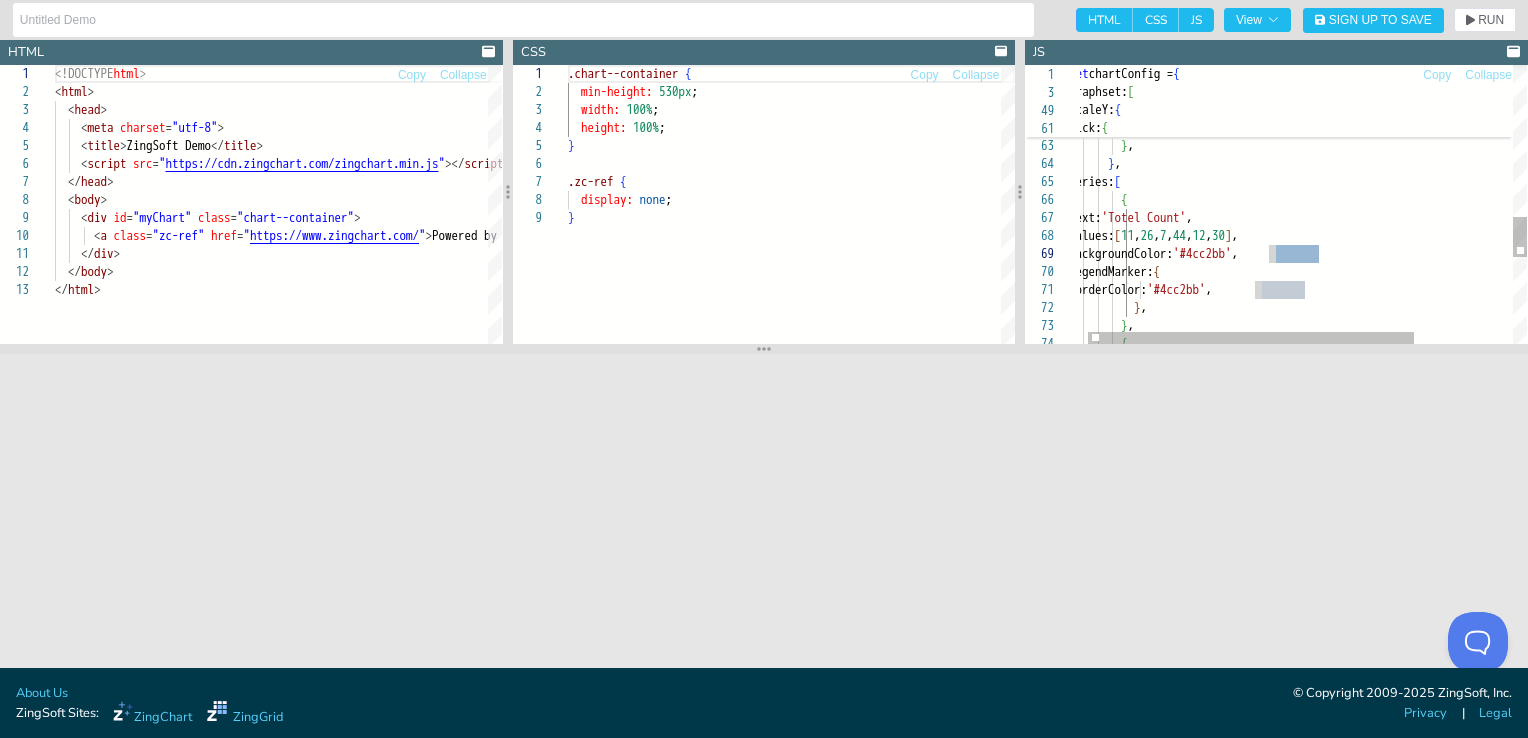 click on "lineColor:  '#FFFFFF' ,         lineWidth:  '1px' ,         tick:  {           visible:  false ,          } ,        } ,       series:  [          {           text:  'Totel Count' ,           values:  [ 11 ,  26 ,  7 ,  44 ,  12 ,  30 ] ,           backgroundColor:  '#4cc2bb' ,           legendMarker:  {             borderColor:  '#4cc2bb' ,            } ,          } ,          {" at bounding box center (1365, -21) 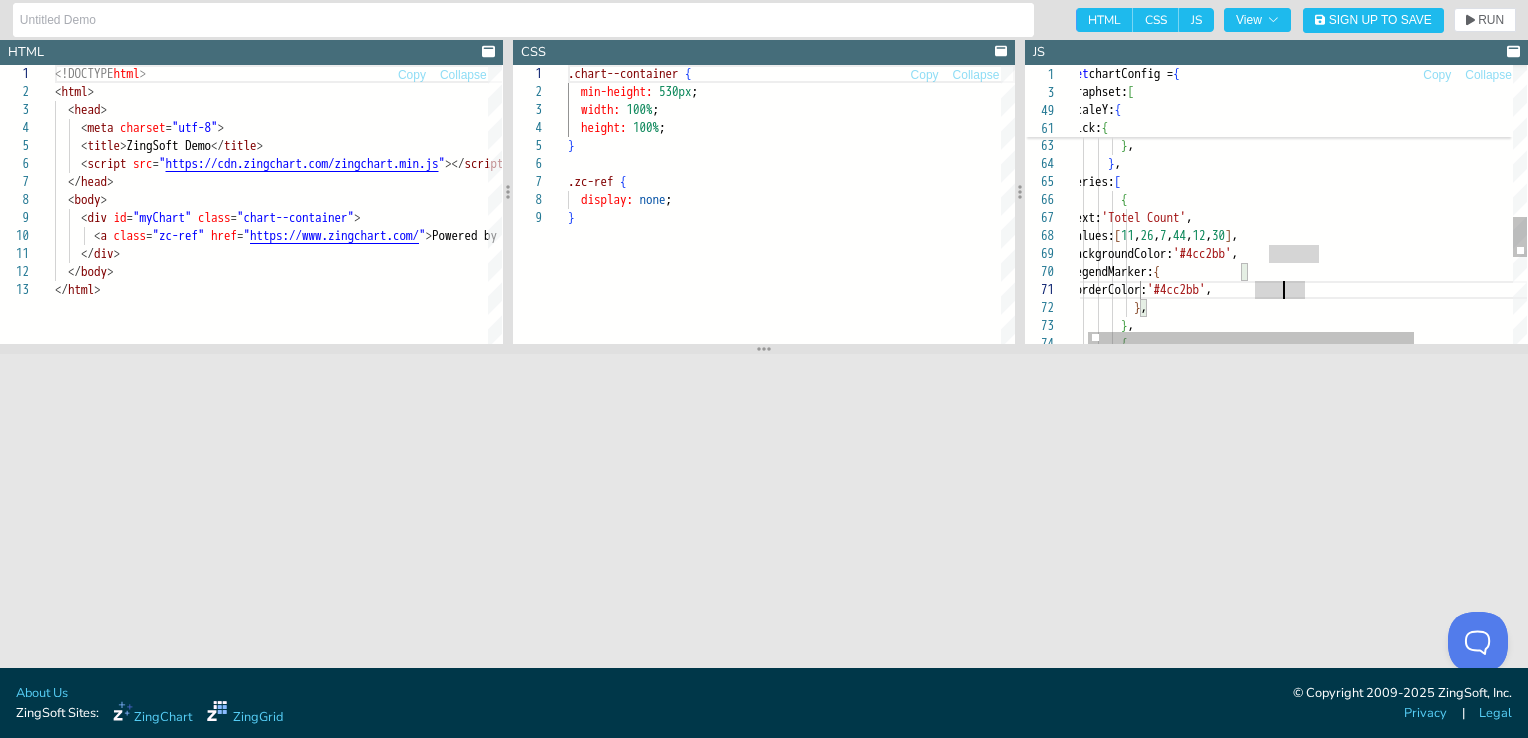 click on "lineColor:  '#FFFFFF' ,         lineWidth:  '1px' ,         tick:  {           visible:  false ,          } ,        } ,       series:  [          {           text:  'Totel Count' ,           values:  [ 11 ,  26 ,  7 ,  44 ,  12 ,  30 ] ,           backgroundColor:  '#4cc2bb' ,           legendMarker:  {             borderColor:  '#4cc2bb' ,            } ,          } ,          {" at bounding box center [1365, -21] 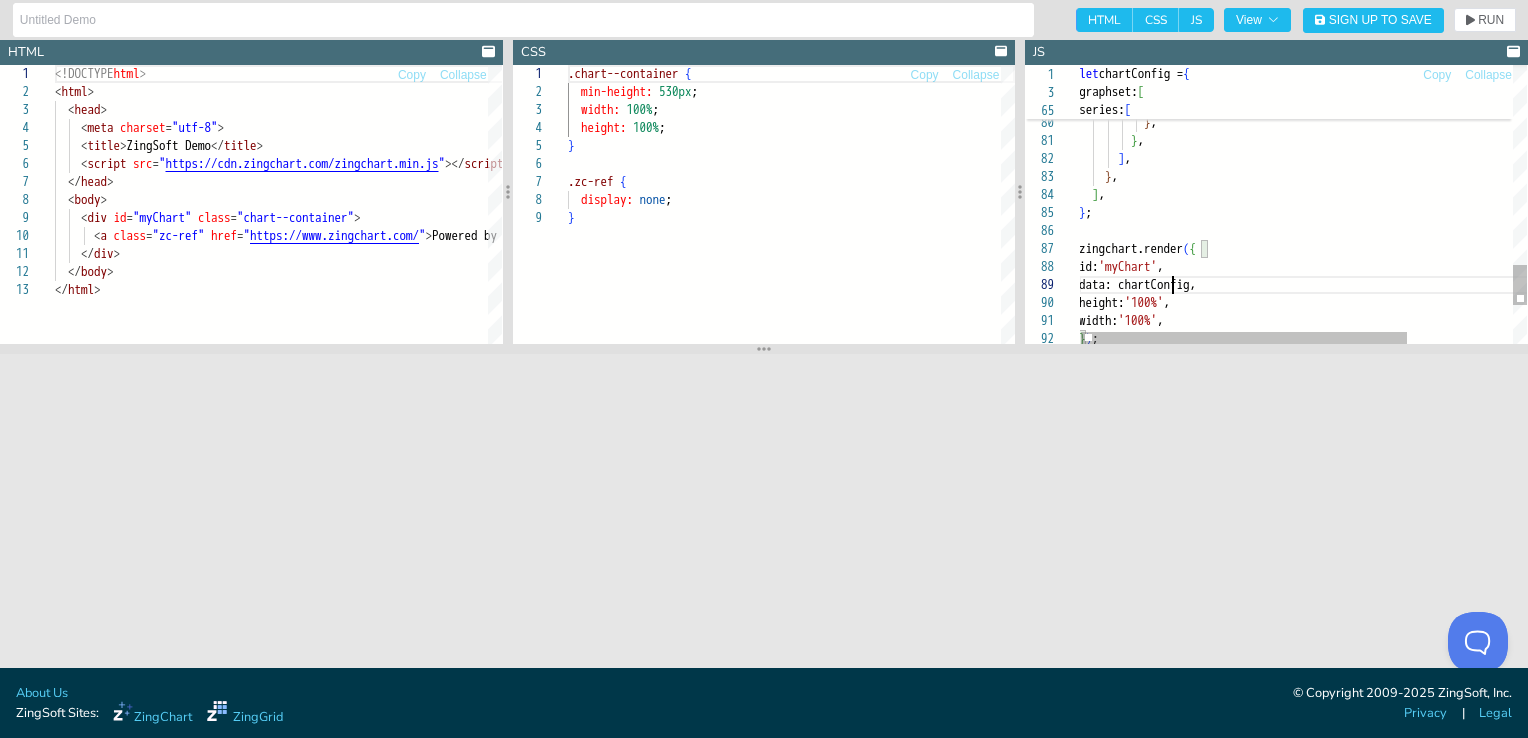 click on "} ) ;   width:  '100%' ,   height:  '100%' ,   data: chartConfig,   id:  'myChart' , zingchart.render ( { } ;    ] ,      } ,        ] ,          } ,             } ,             borderColor:  '#4c707e' ,           legendMarker:  {           backgroundColor:  '#4c707e' ," at bounding box center [1375, -350] 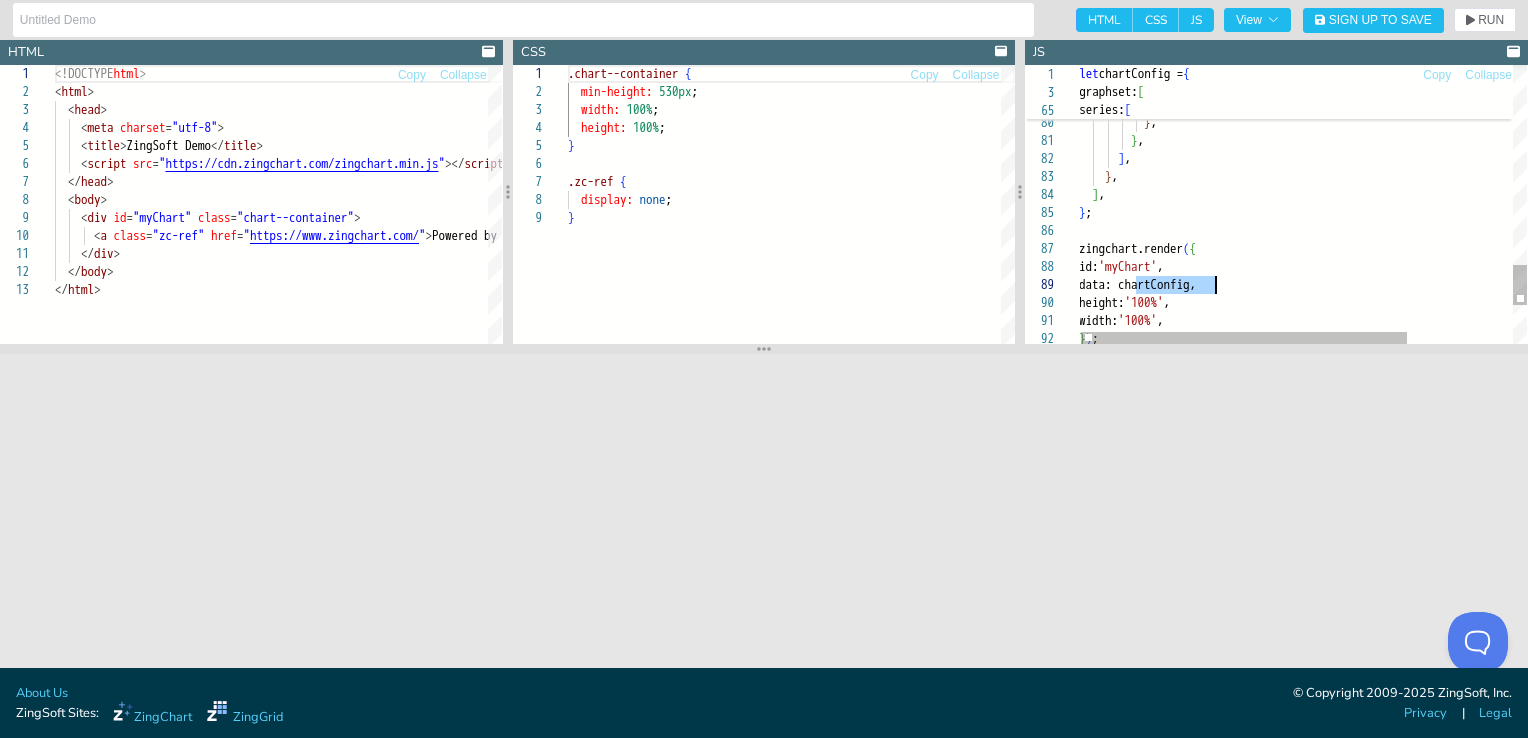 click on "} ) ;   width:  '100%' ,   height:  '100%' ,   data: chartConfig,   id:  'myChart' , zingchart.render ( { } ;    ] ,      } ,        ] ,          } ,             } ,             borderColor:  '#4c707e' ,           legendMarker:  {           backgroundColor:  '#4c707e' ," at bounding box center (1375, -350) 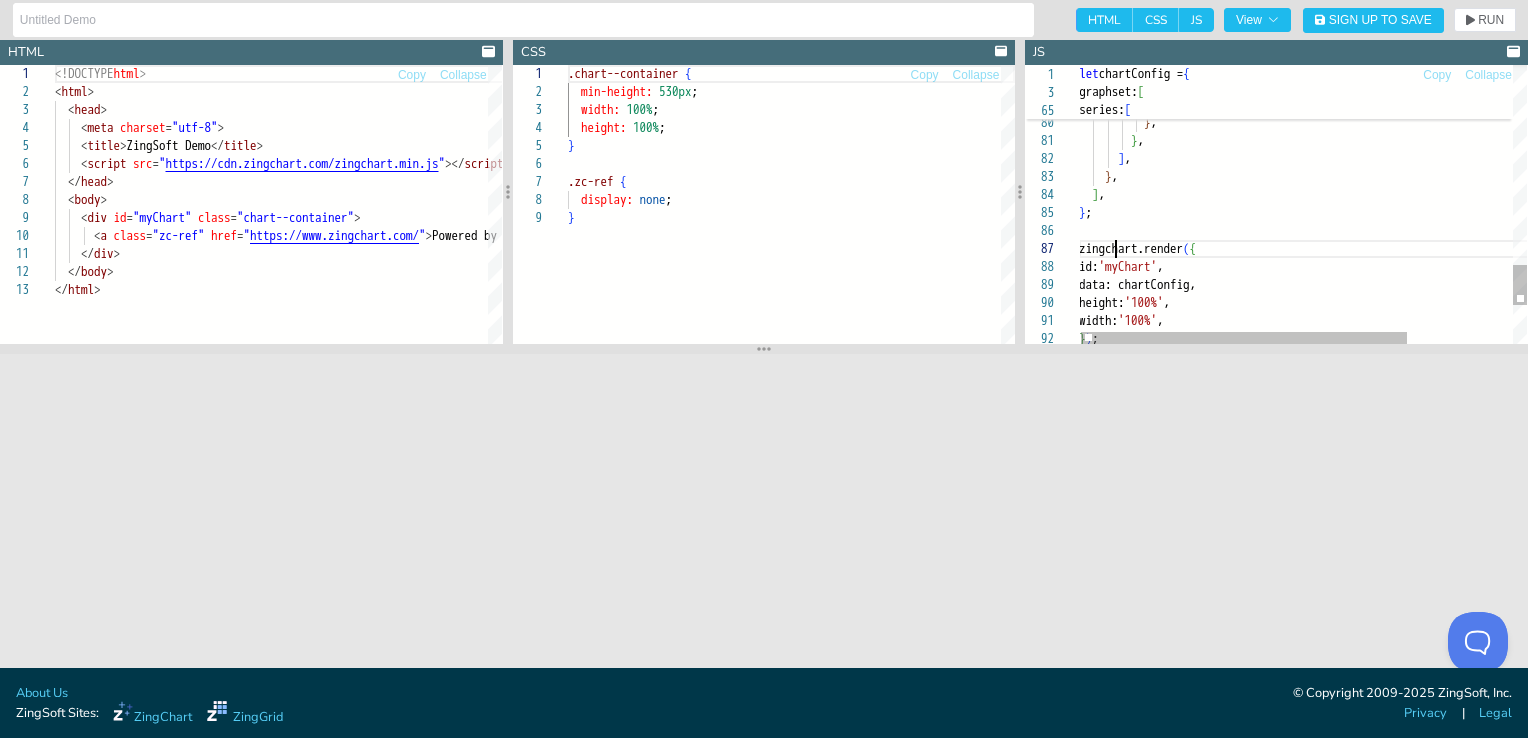 click on "} ) ;   width:  '100%' ,   height:  '100%' ,   data: chartConfig,   id:  'myChart' , zingchart.render ( { } ;    ] ,      } ,        ] ,          } ,             } ,             borderColor:  '#4c707e' ,           legendMarker:  {           backgroundColor:  '#4c707e' ," at bounding box center (1375, -350) 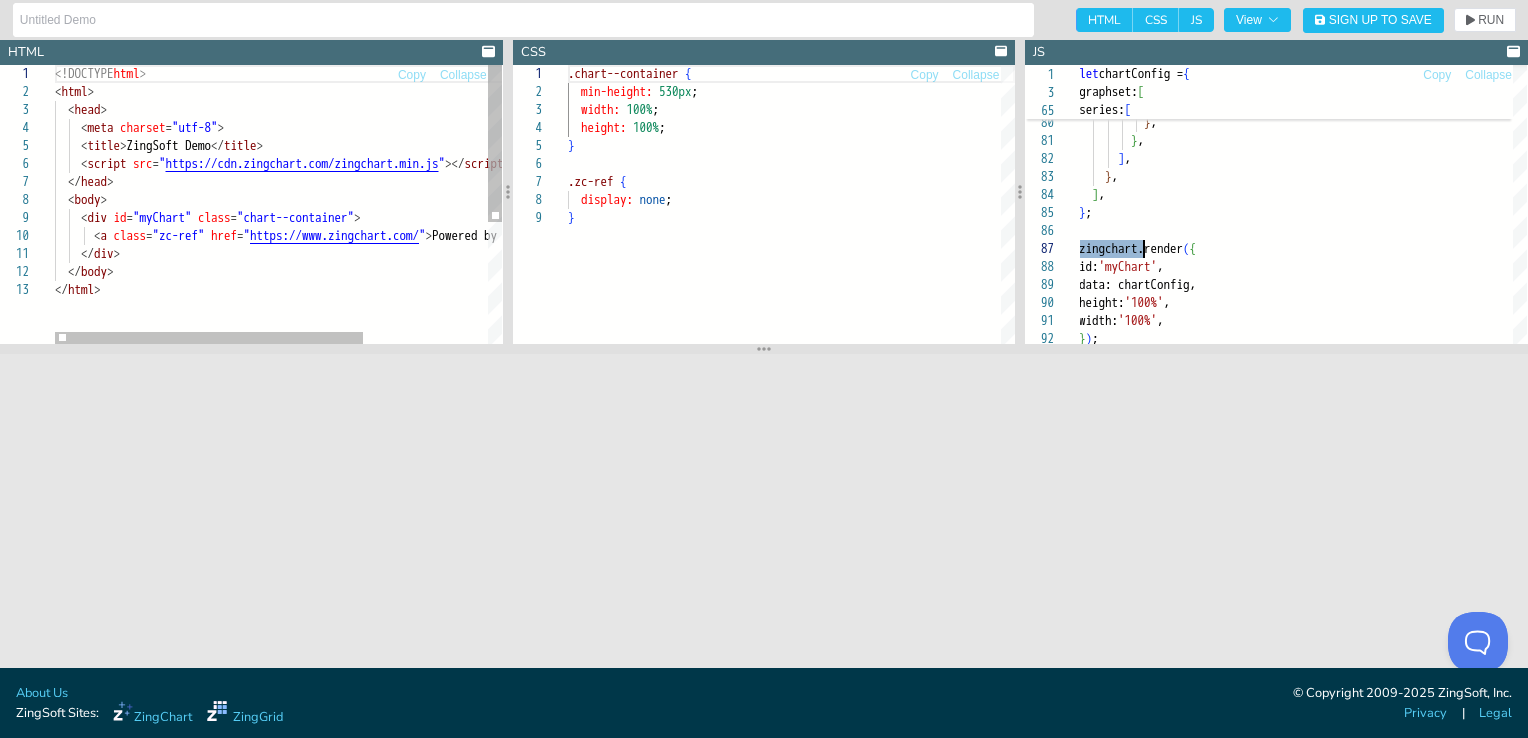 scroll, scrollTop: 0, scrollLeft: 0, axis: both 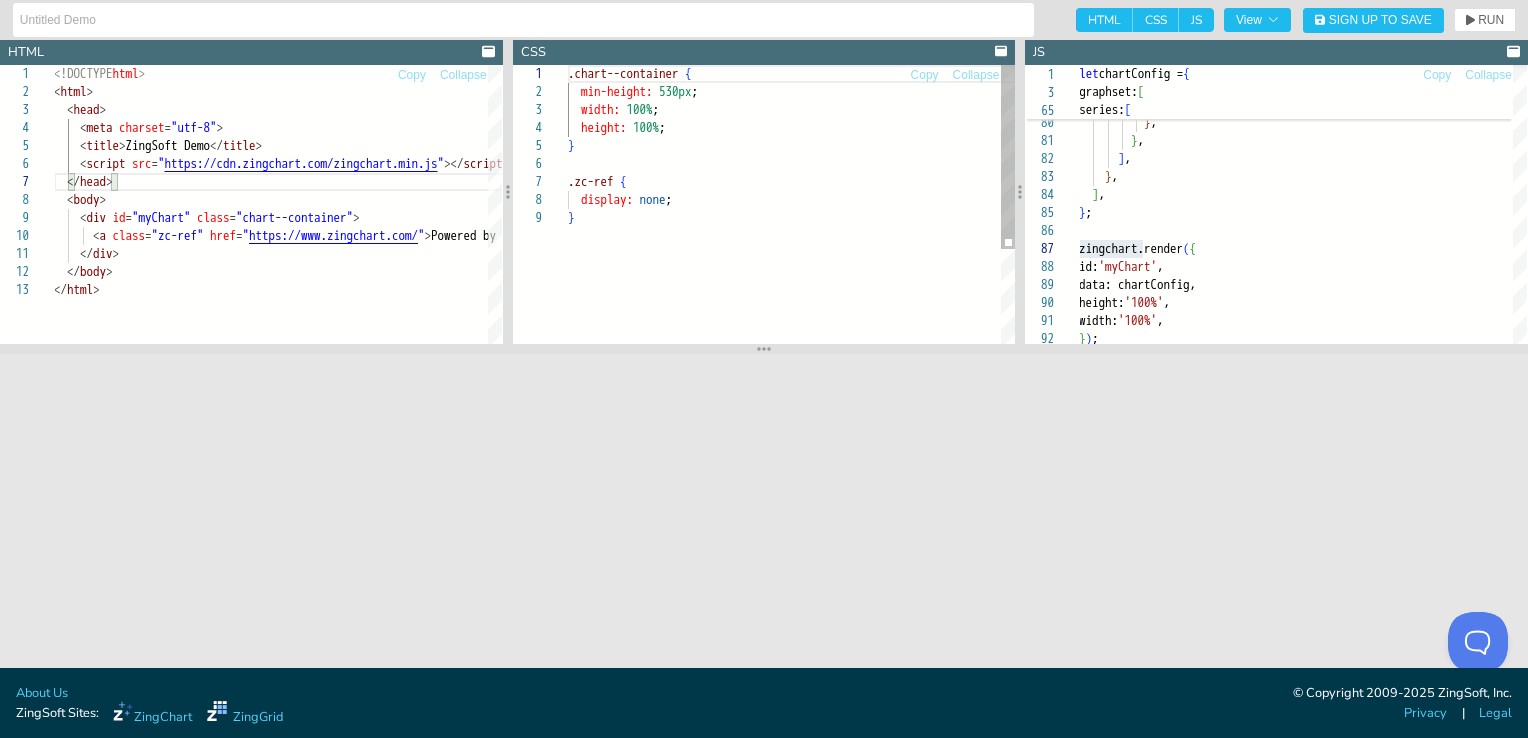 click on ".chart--container   {    min-height:   530px ;    width:   100% ;    height:   100% ; } .zc-ref   {    display:   none ; }" at bounding box center [791, 276] 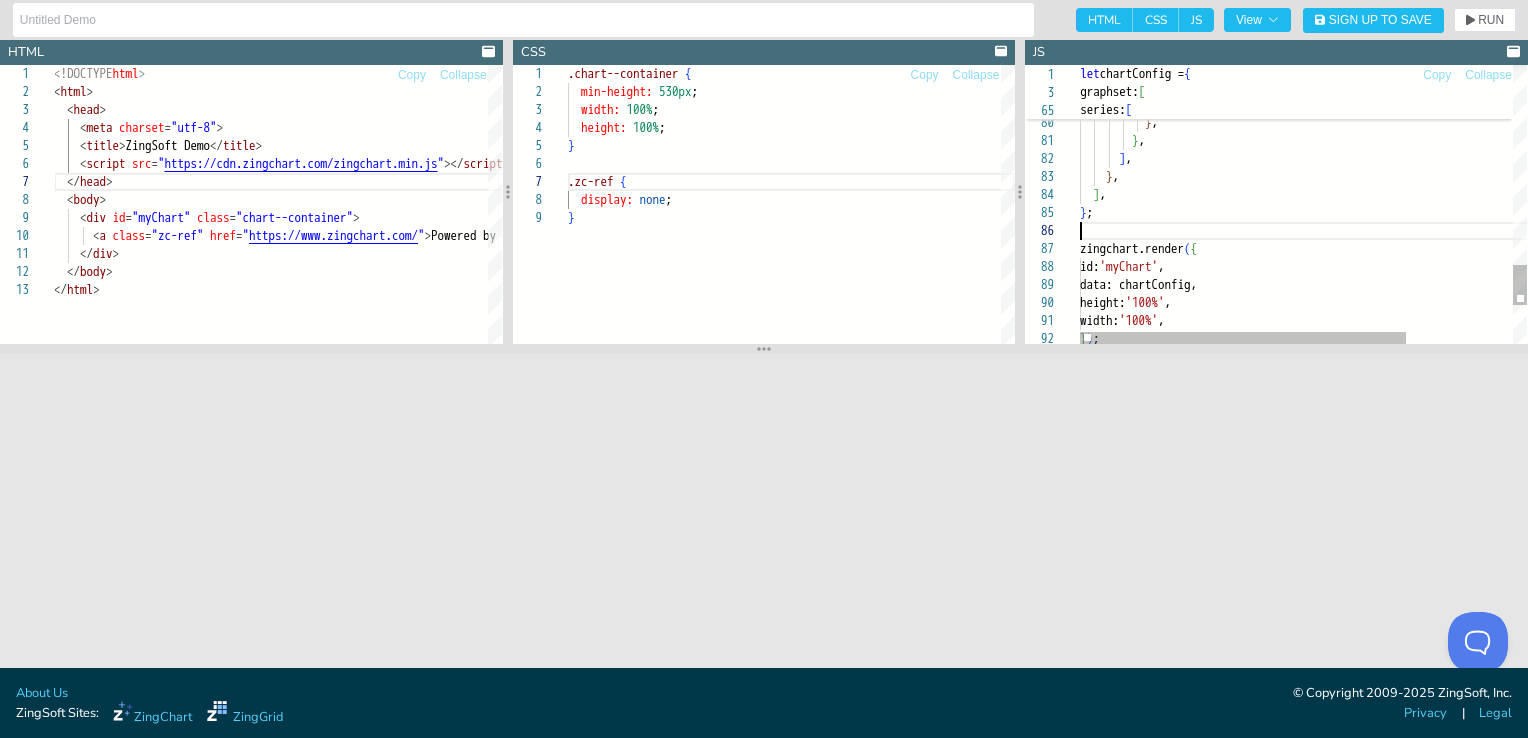 click on "} ) ;   width:  '100%' ,   height:  '100%' ,   data: chartConfig,   id:  'myChart' , zingchart.render ( { } ;    ] ,      } ,        ] ,          } ,             } ,             borderColor:  '#4c707e' ,           legendMarker:  {           backgroundColor:  '#4c707e' ," at bounding box center [1376, -350] 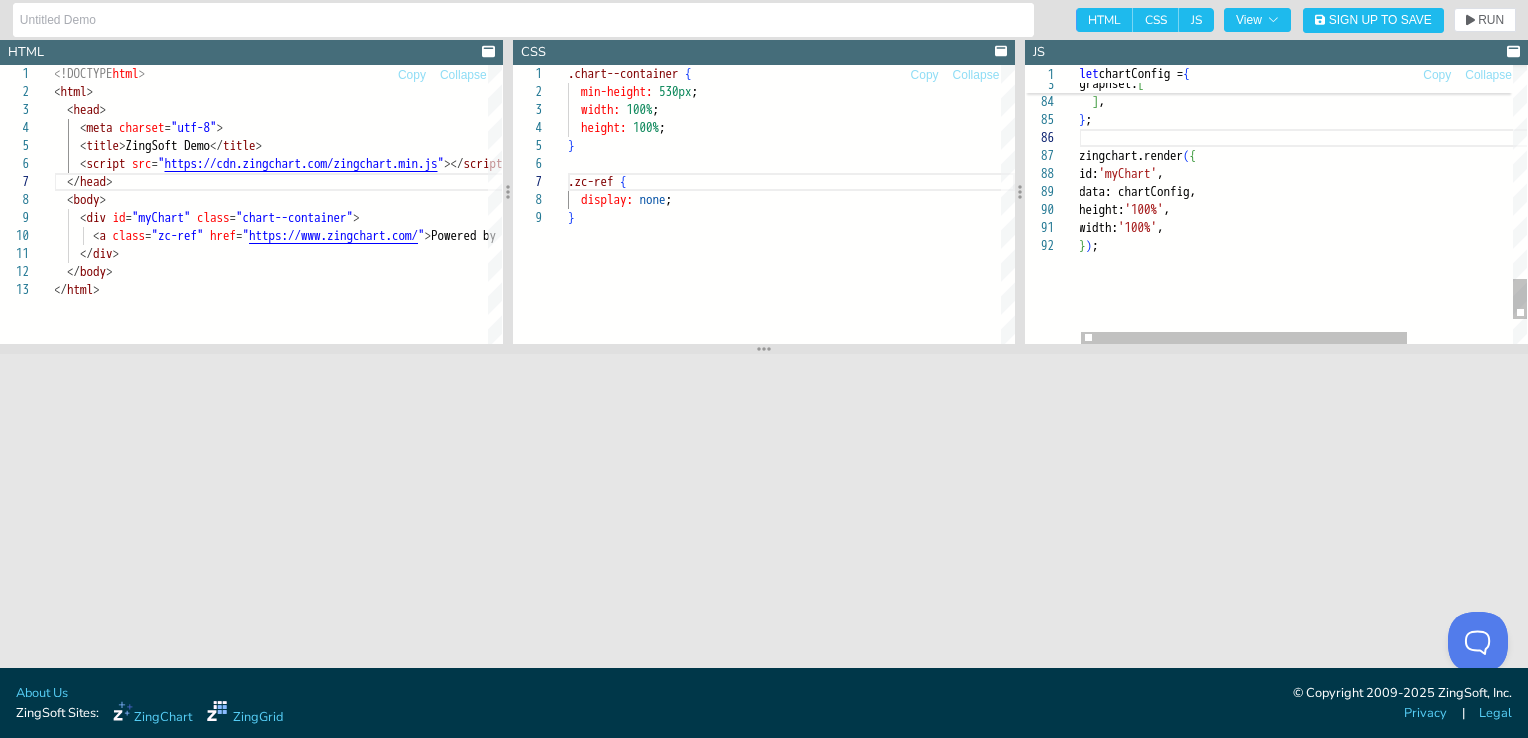 type on "width: '100%',
});" 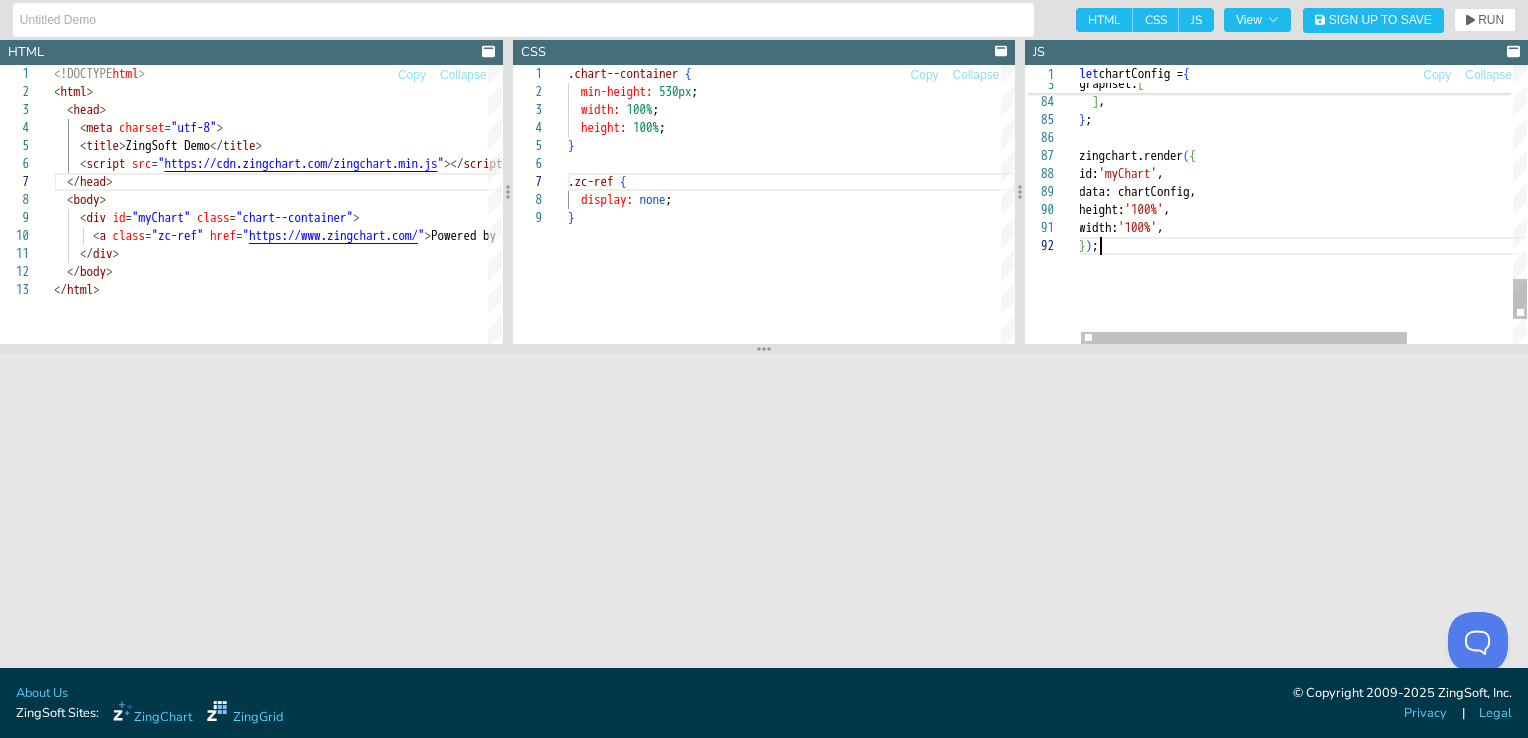 click on "} ) ;   width:  '100%' ,   height:  '100%' ,   data: chartConfig,   id:  'myChart' , zingchart.render ( { } ;    ] ,      } ,        ] ," at bounding box center (1375, -443) 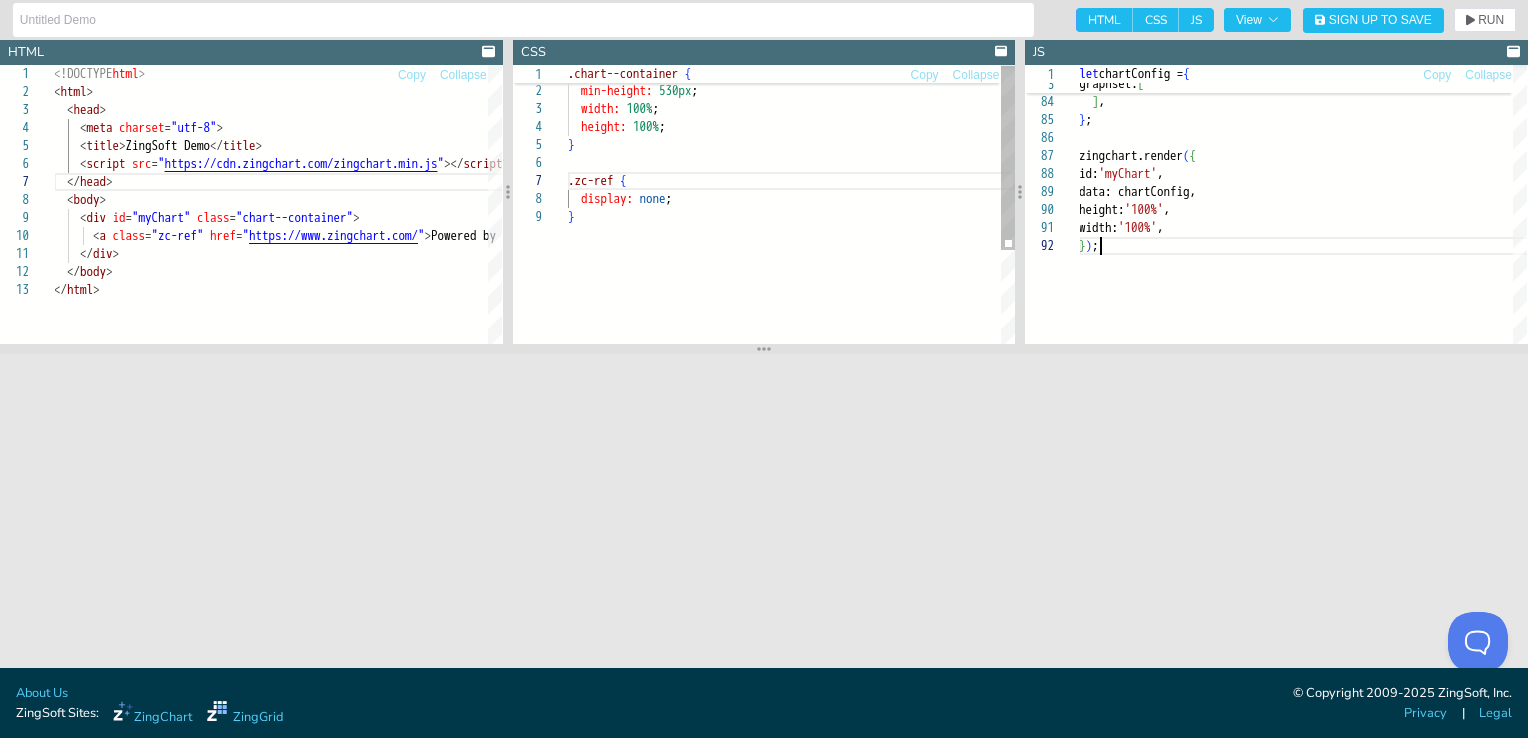 scroll, scrollTop: 0, scrollLeft: 63, axis: horizontal 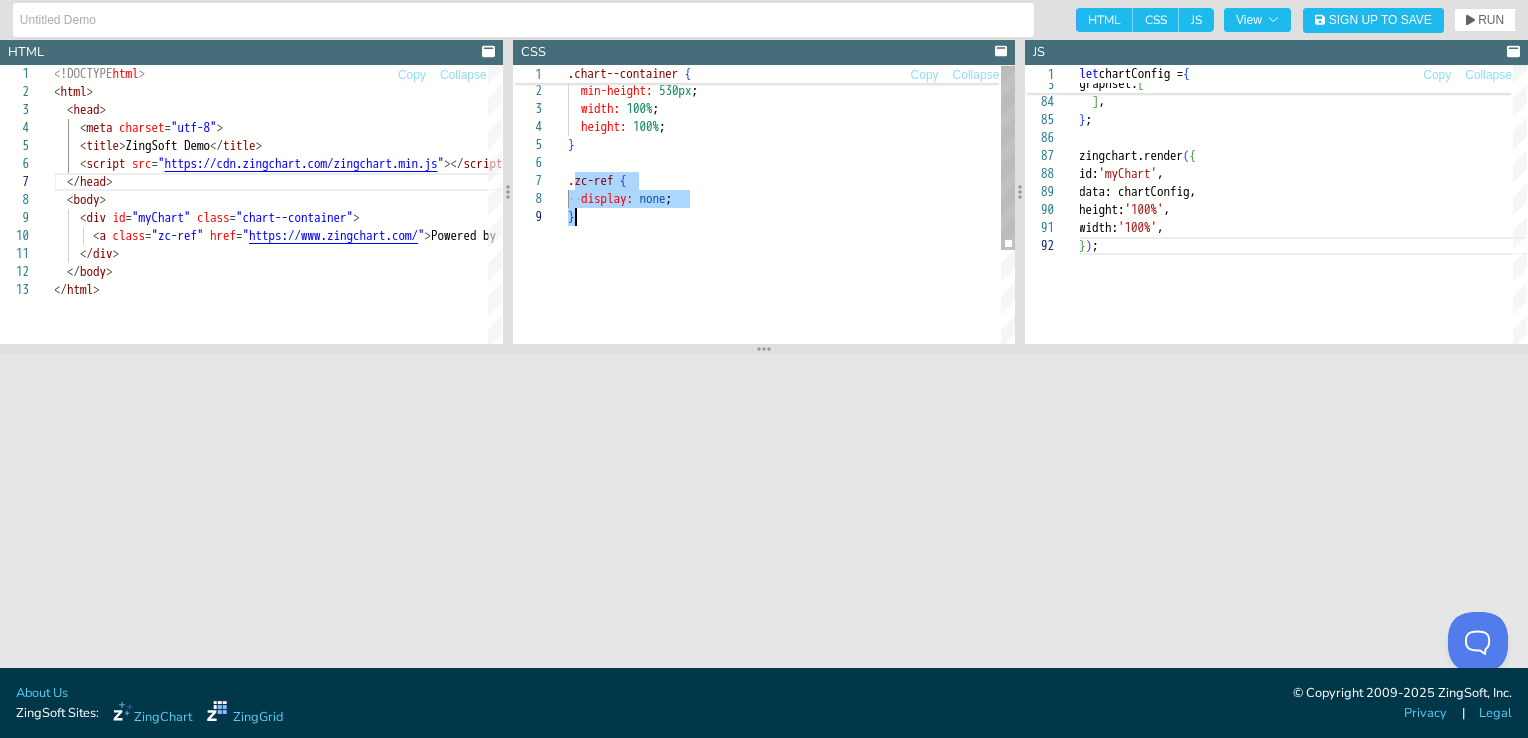 drag, startPoint x: 576, startPoint y: 176, endPoint x: 638, endPoint y: 254, distance: 99.63935 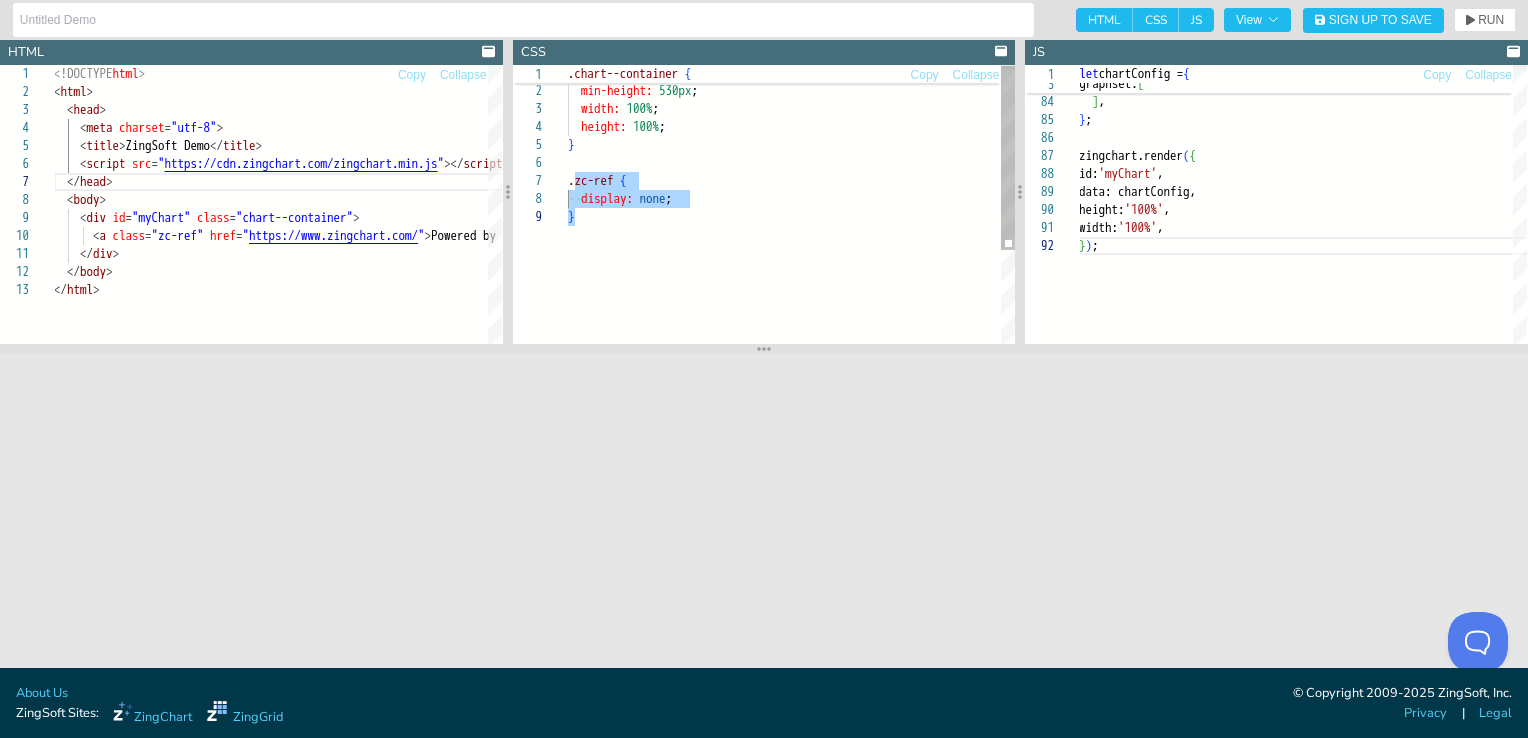 click on "} .zc-ref   {    display:   none ; }    width:   100% ;    height:   100% ; .chart--container   {    min-height:   530px ;" at bounding box center [791, 275] 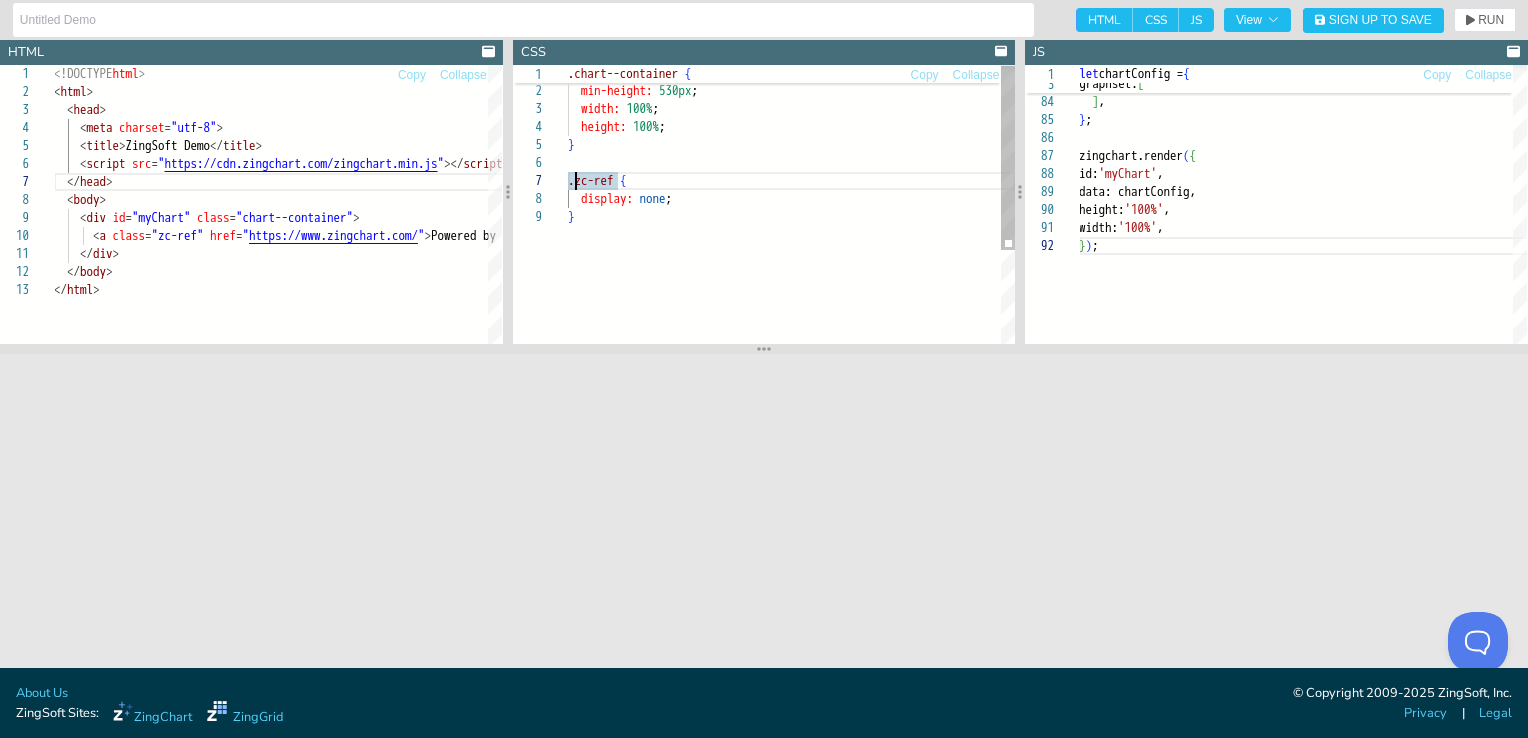 drag, startPoint x: 567, startPoint y: 186, endPoint x: 595, endPoint y: 208, distance: 35.608986 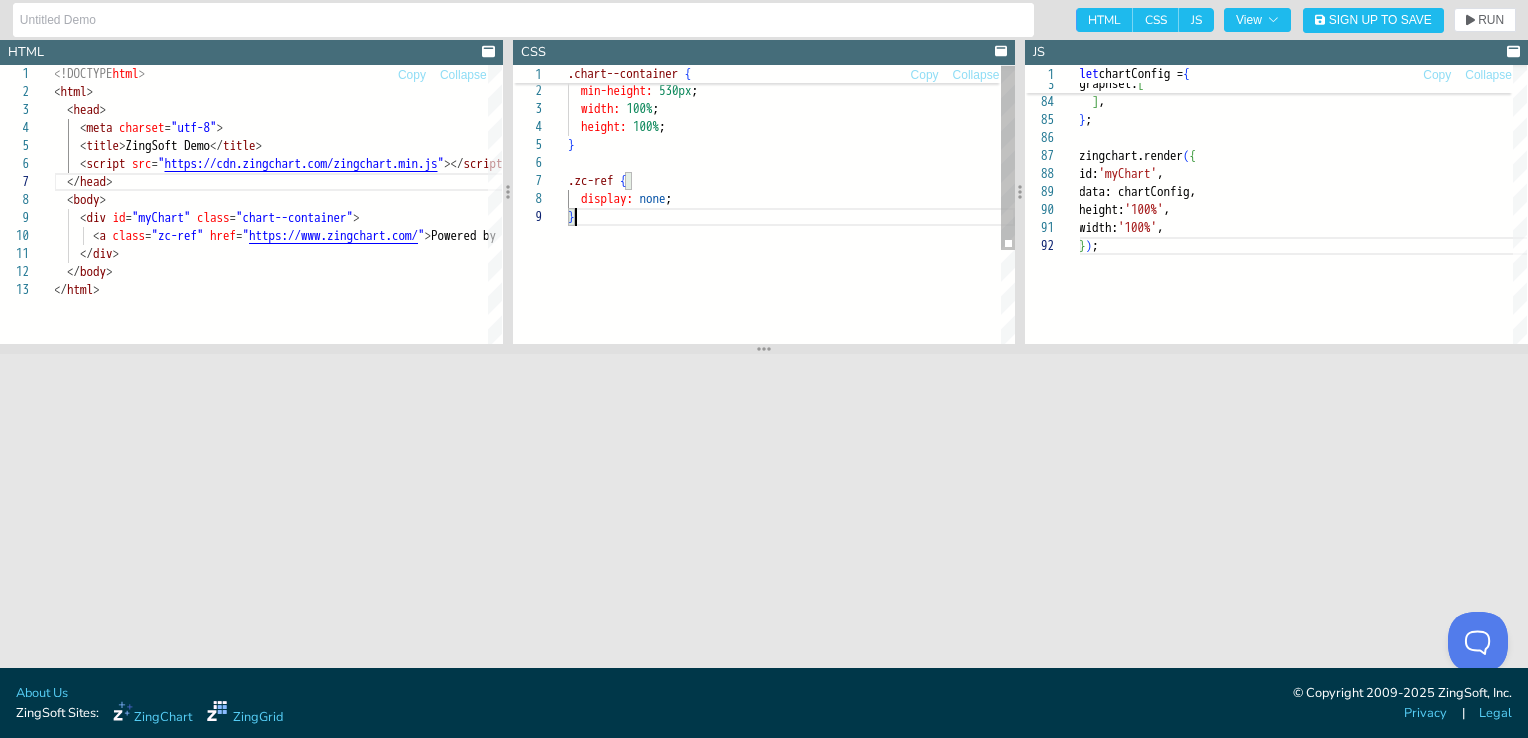 click on "} .zc-ref   {    display:   none ; }    width:   100% ;    height:   100% ; .chart--container   {    min-height:   530px ;" at bounding box center [791, 275] 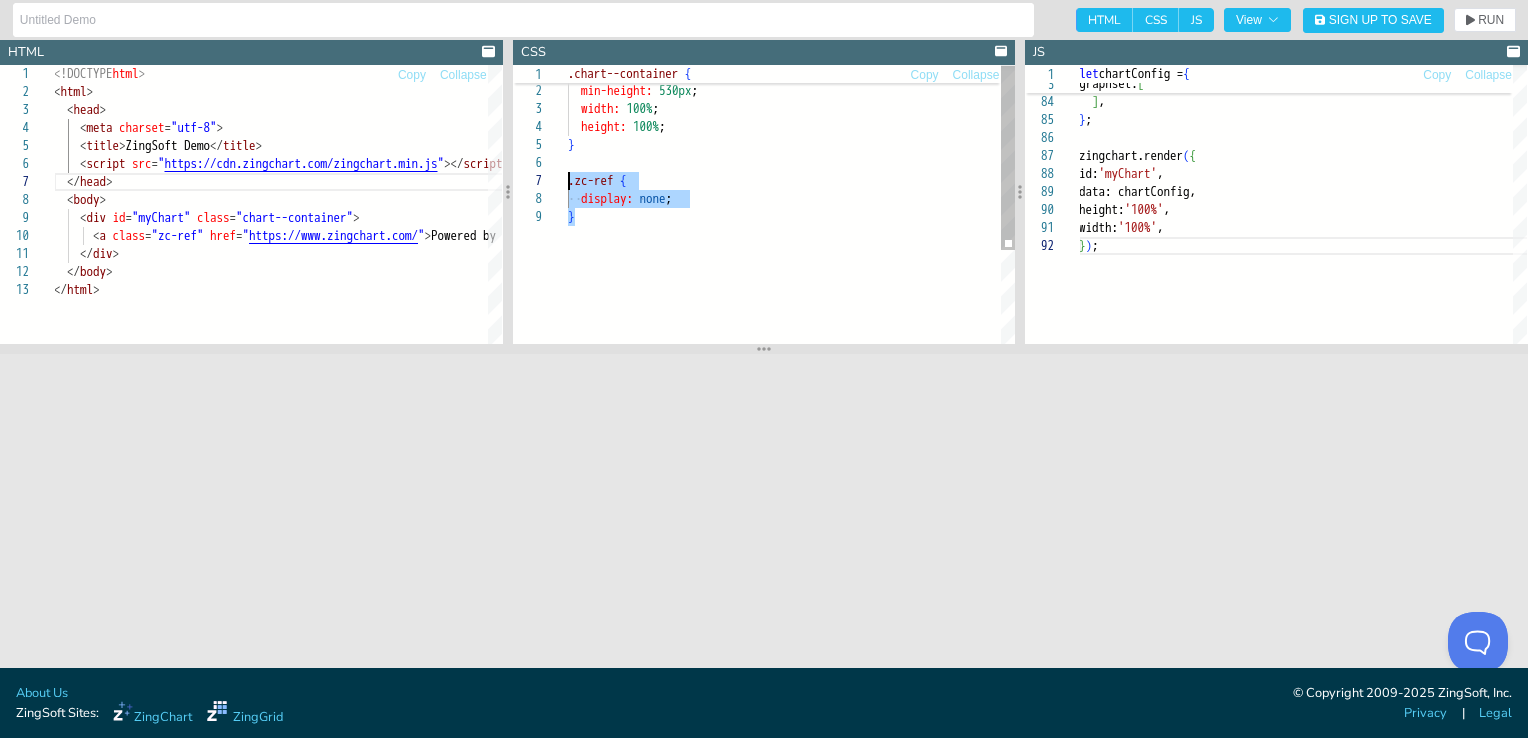 drag, startPoint x: 592, startPoint y: 210, endPoint x: 569, endPoint y: 172, distance: 44.418465 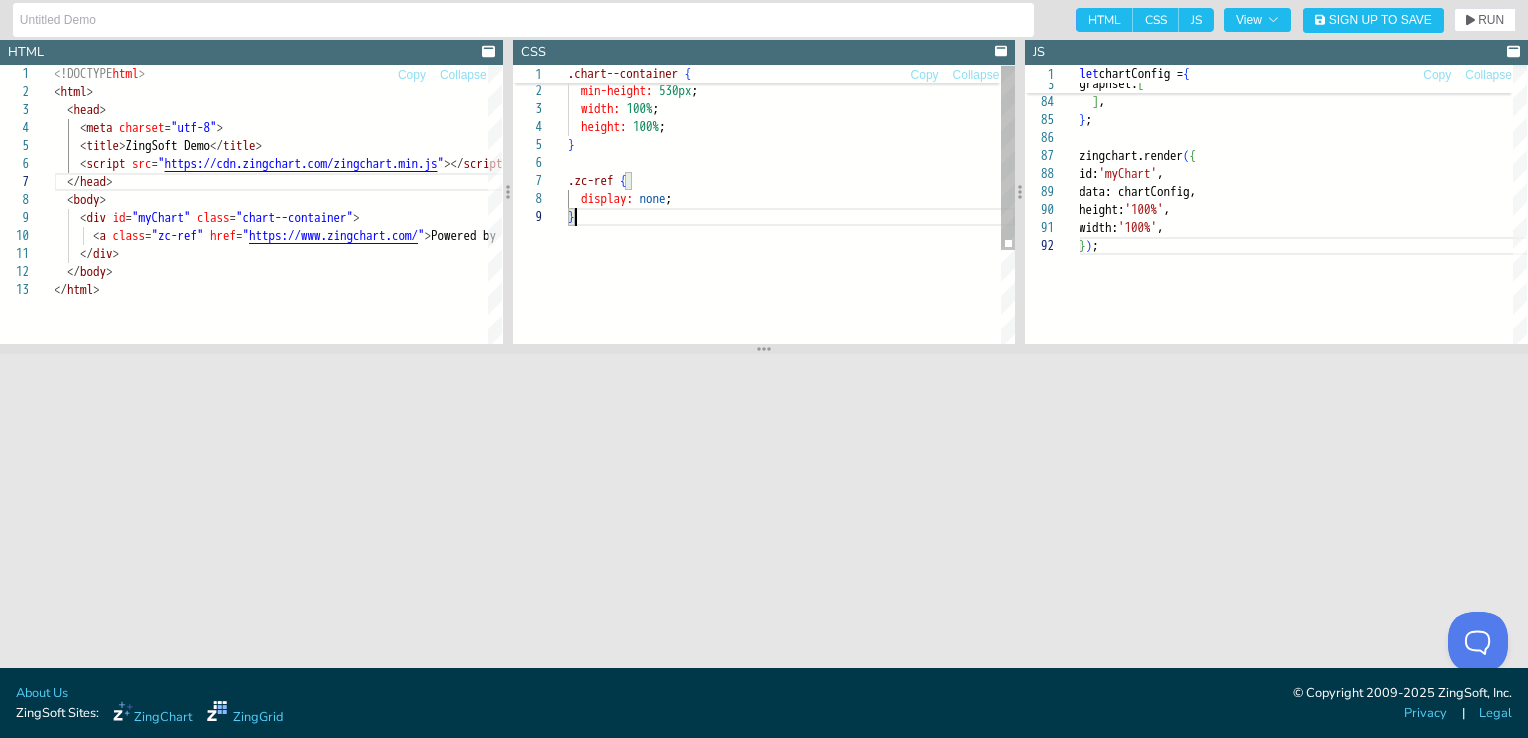 click on "} .zc-ref   {    display:   none ; }    width:   100% ;    height:   100% ; .chart--container   {    min-height:   530px ;" at bounding box center [791, 275] 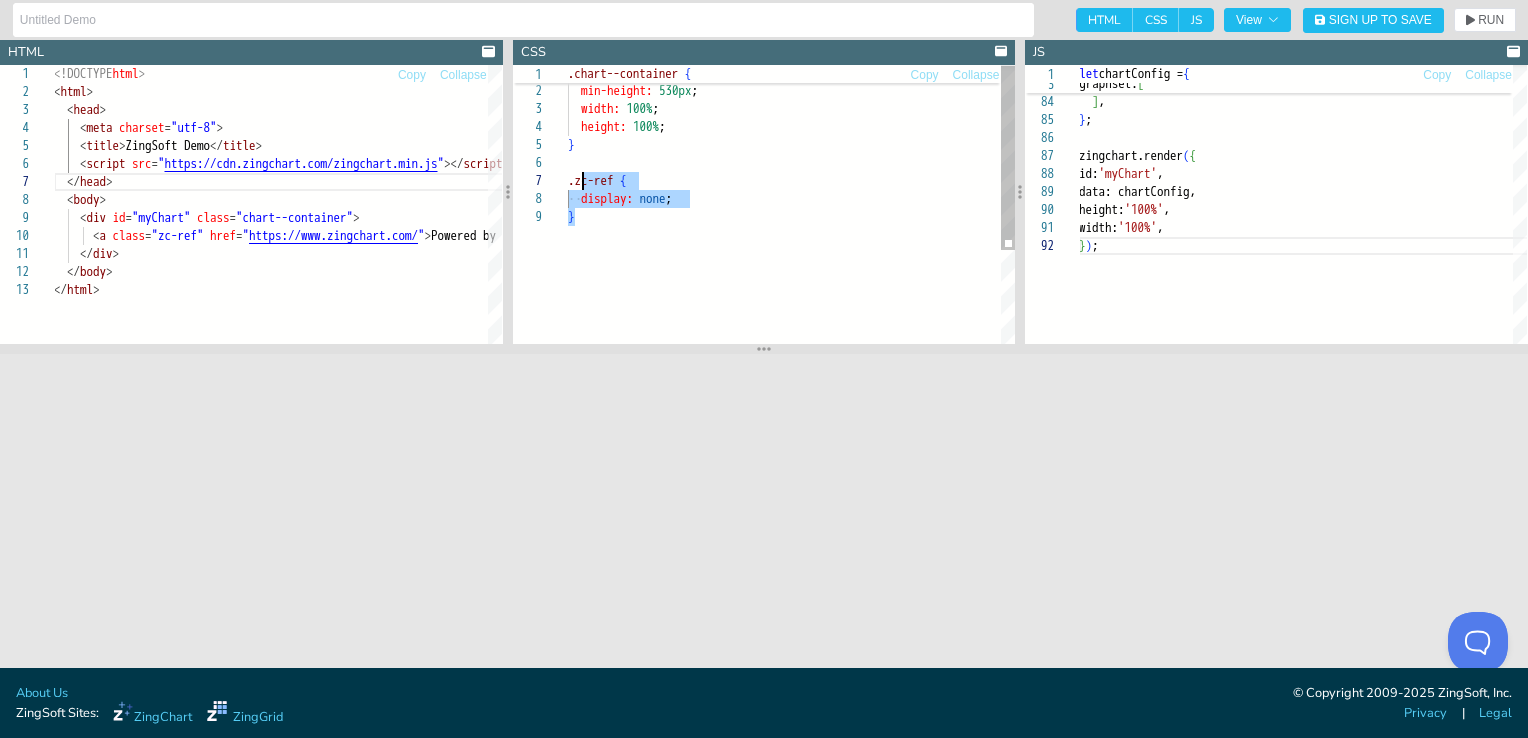 drag, startPoint x: 631, startPoint y: 222, endPoint x: 570, endPoint y: 178, distance: 75.21303 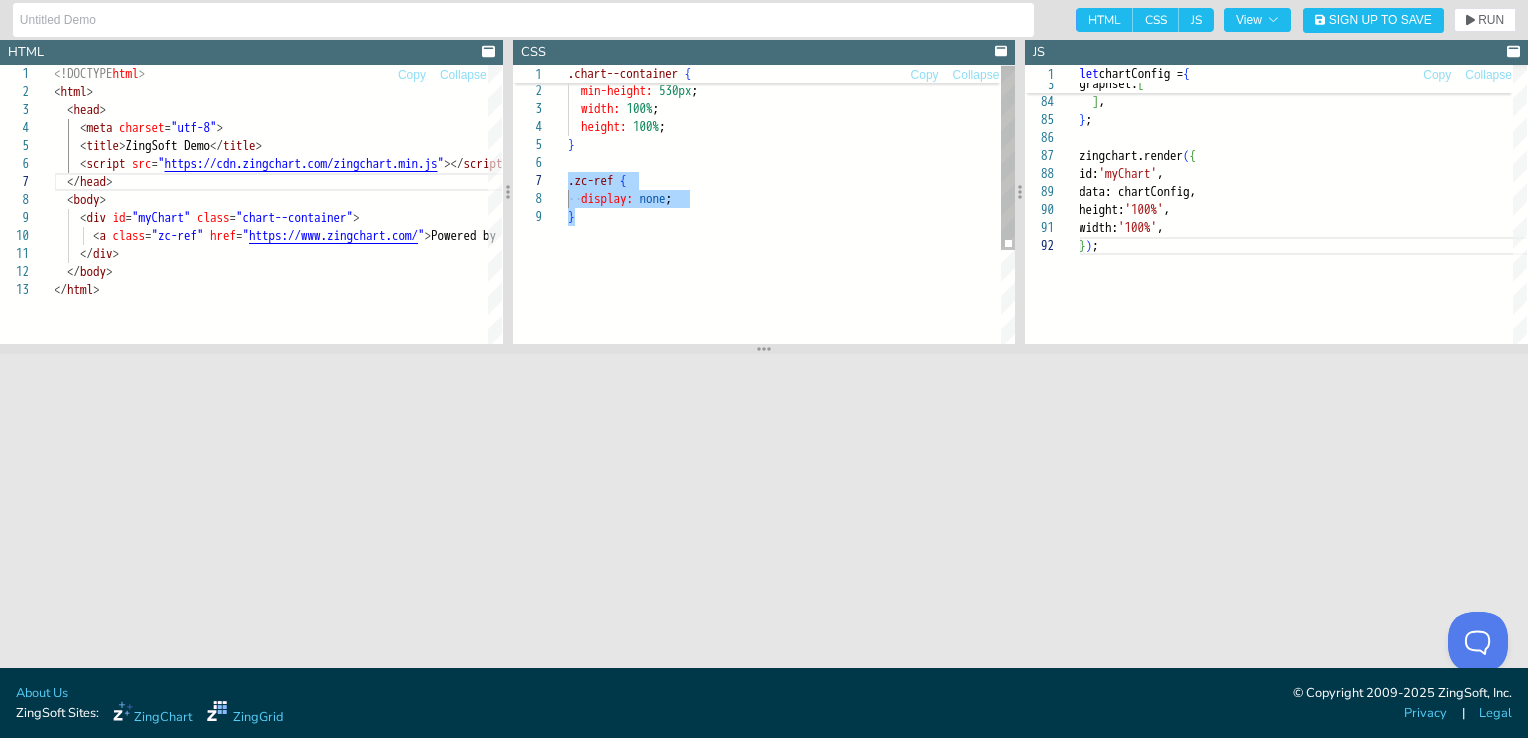 click on "} .zc-ref   {    display:   none ; }    width:   100% ;    height:   100% ; .chart--container   {    min-height:   530px ;" at bounding box center [791, 275] 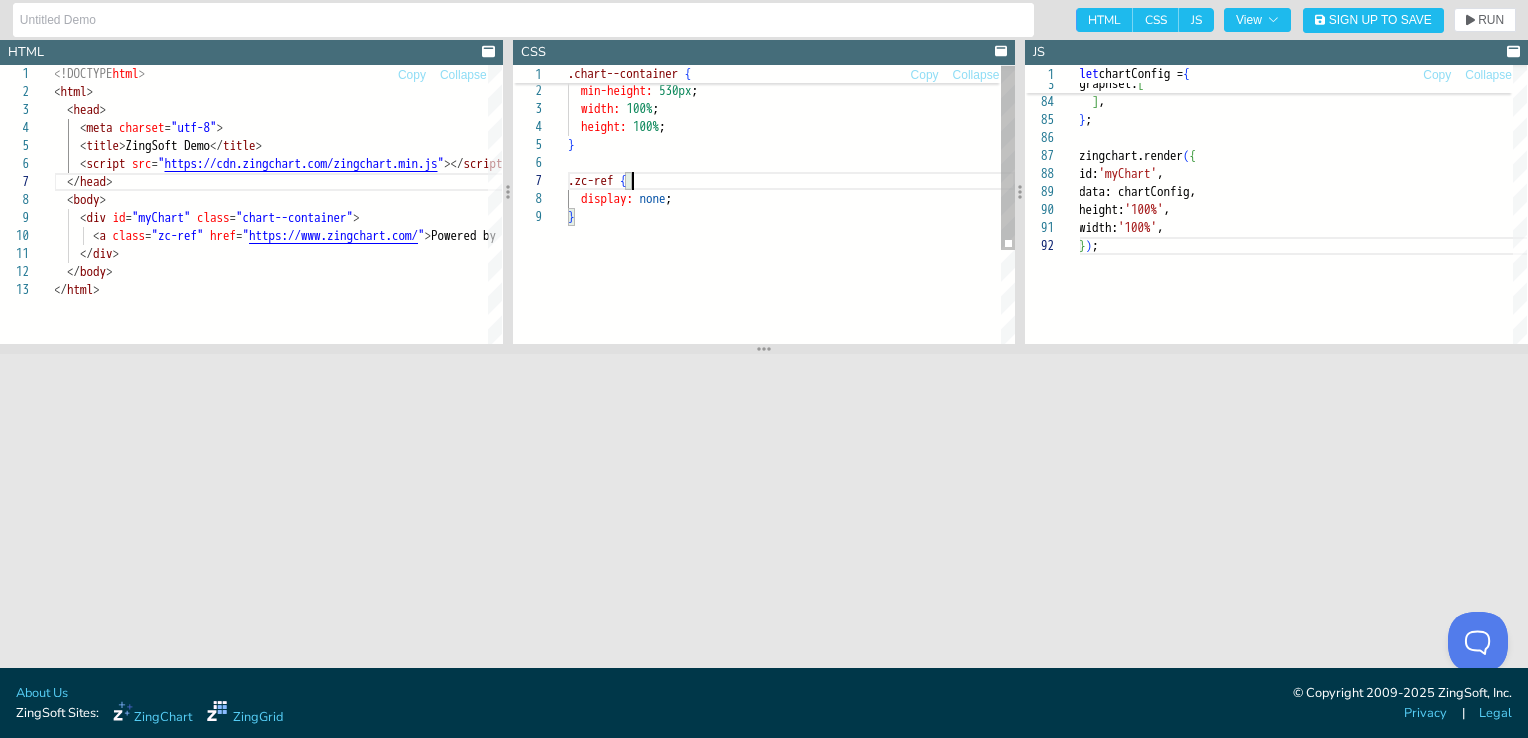 click on "} .zc-ref   {    display:   none ; }    width:   100% ;    height:   100% ; .chart--container   {    min-height:   530px ;" at bounding box center [791, 275] 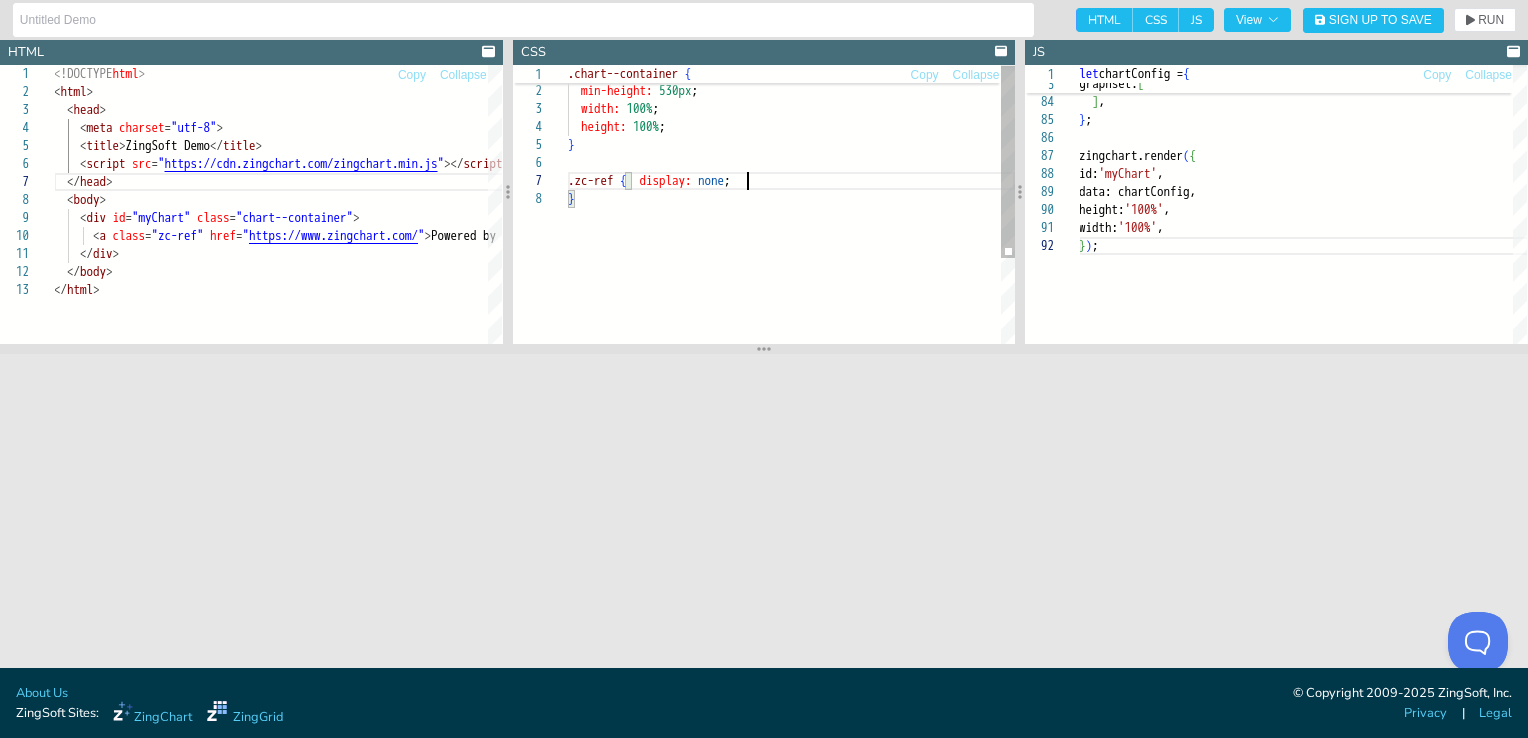 click on "} .zc-ref   {    display:   none ; }    width:   100% ;    height:   100% ; .chart--container   {    min-height:   530px ;" at bounding box center (791, 266) 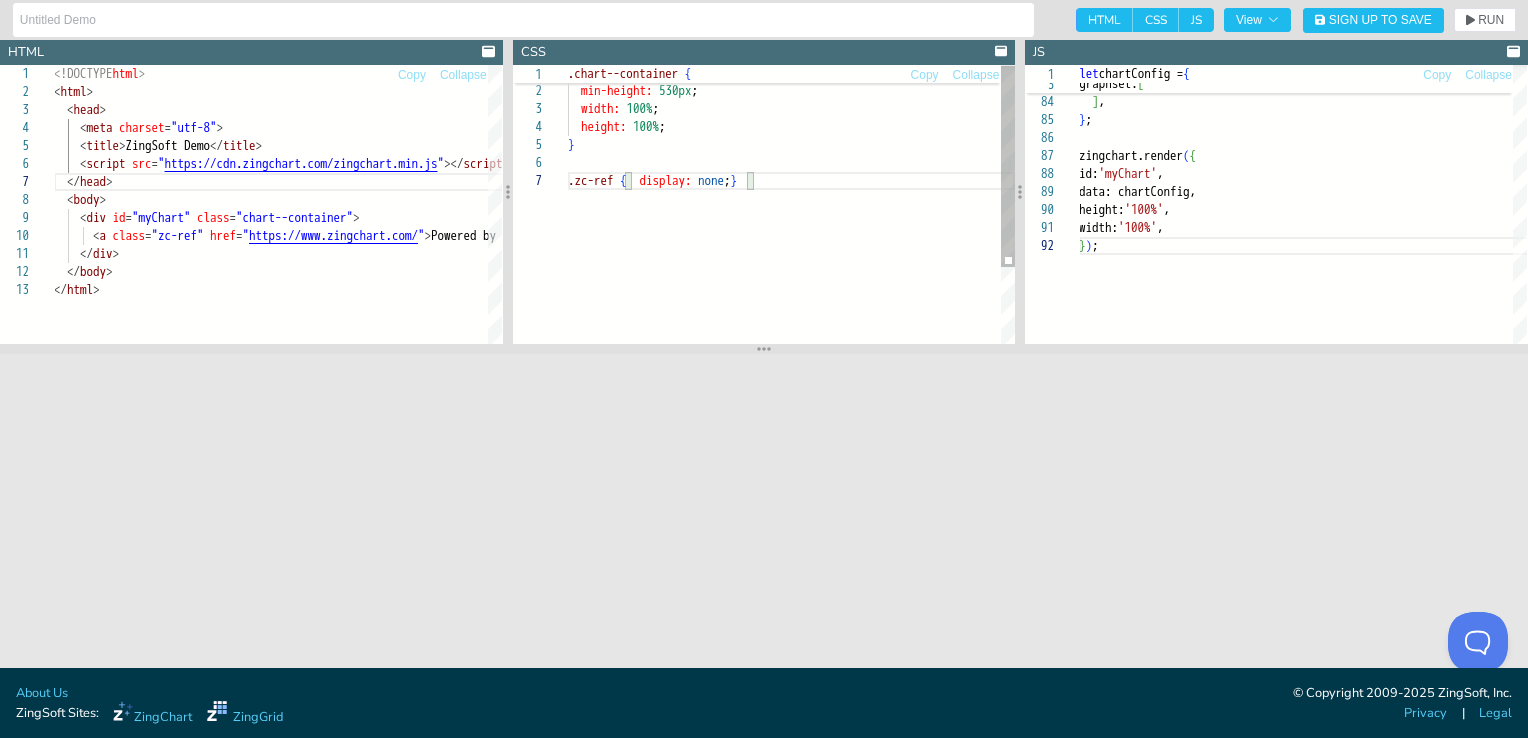 click on ".zc-ref   {    display:   none ; } }    width:   100% ;    height:   100% ; .chart--container   {    min-height:   530px ;" at bounding box center (791, 257) 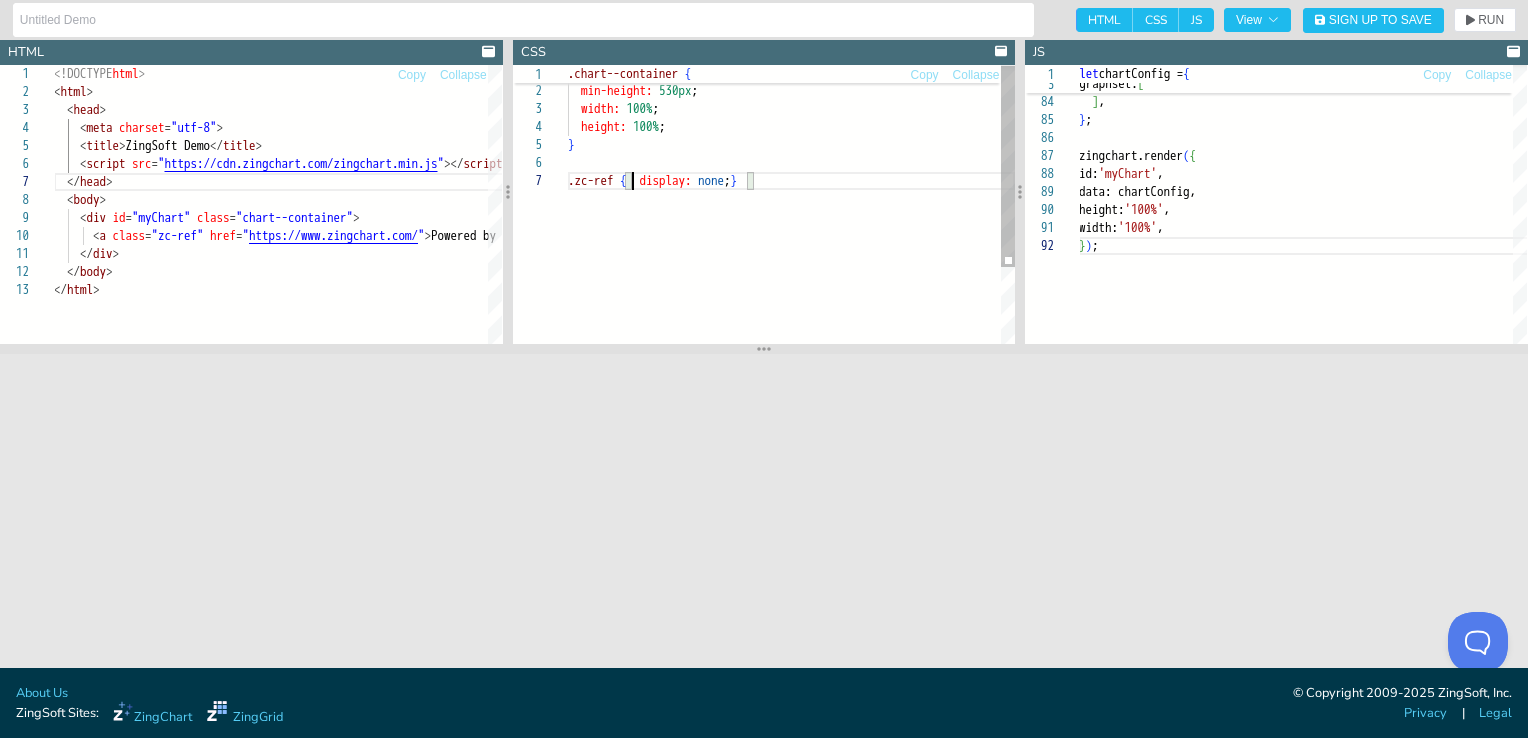 click on ".zc-ref   {    display:   none ; } }    width:   100% ;    height:   100% ; .chart--container   {    min-height:   530px ;" at bounding box center [791, 257] 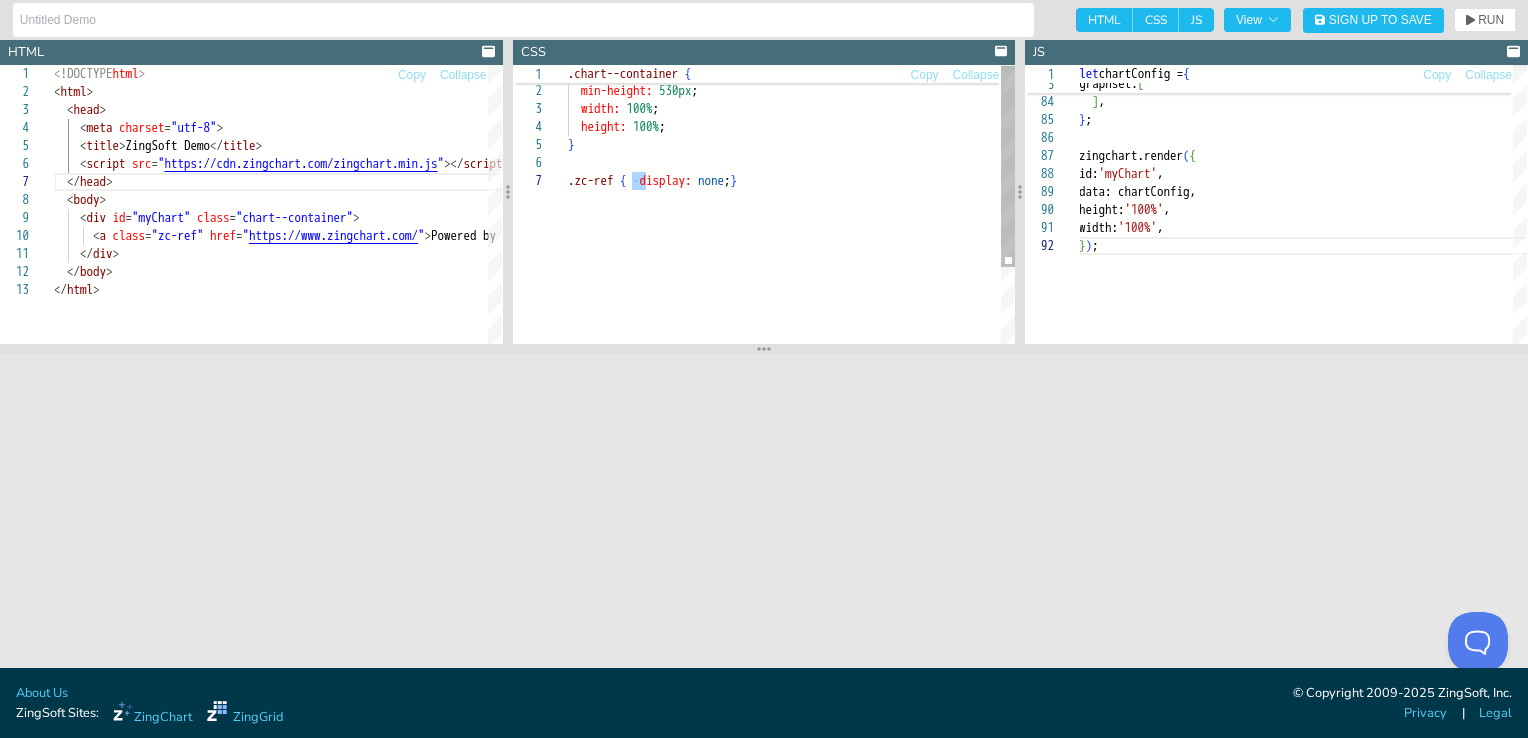 type on ".chart--container {
min-height: 530px;
width: 100%;
height: 100%;
}
.zc-ref {display: none;}" 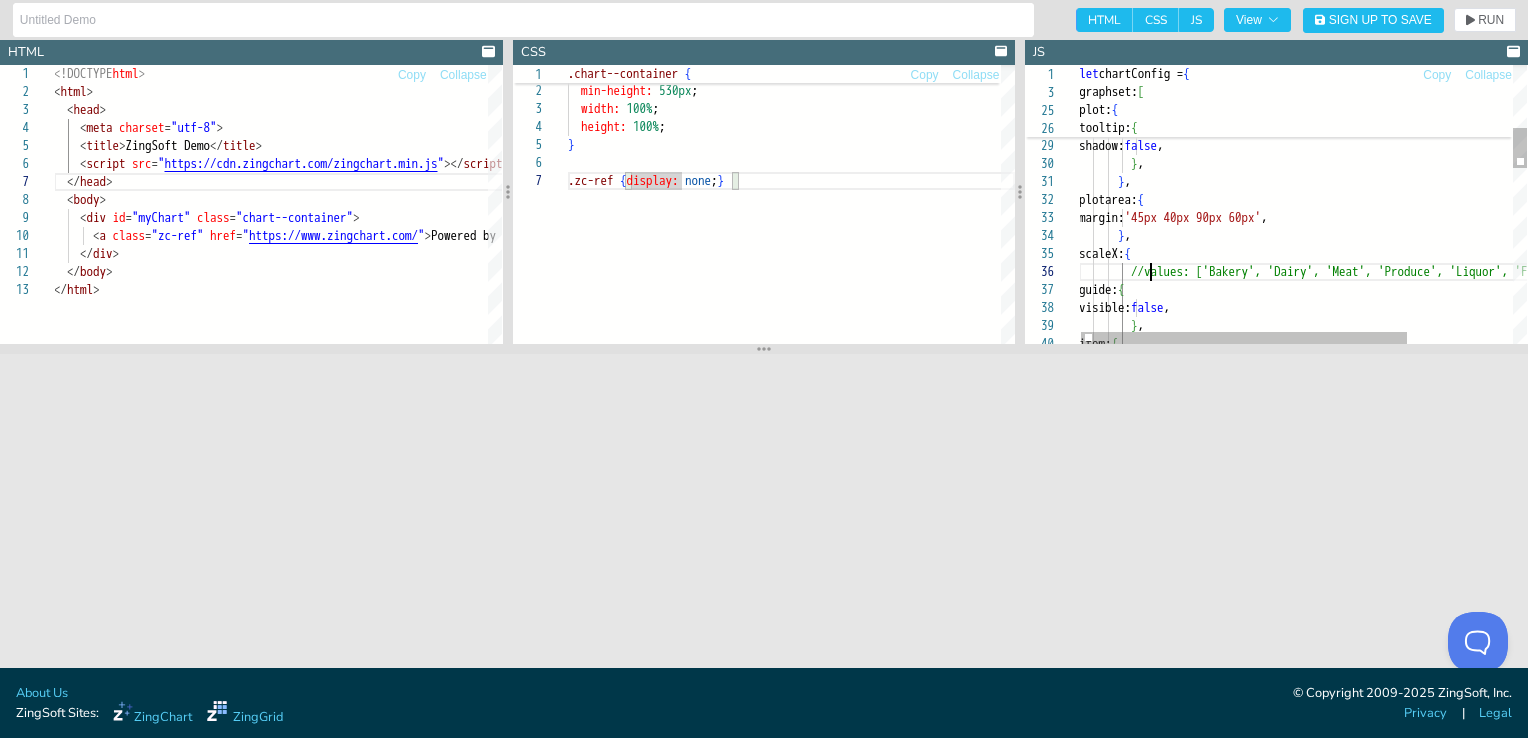 scroll, scrollTop: 0, scrollLeft: 20, axis: horizontal 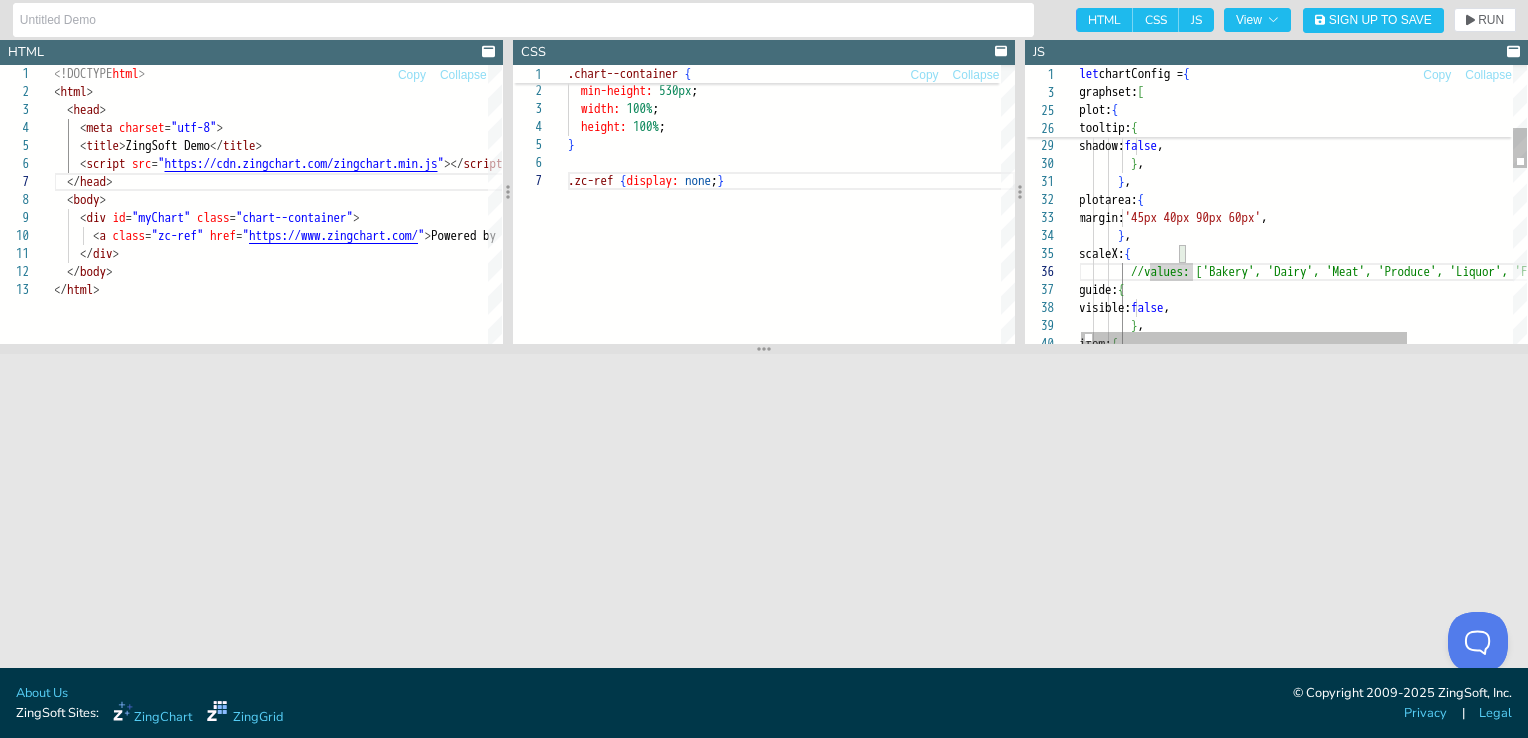 type on "},
plotarea: {
margin: '45px 40px 90px 60px',
},
scaleX: {
values: ['Bakery', 'Dairy', 'Meat', 'Produce', 'Liquor', 'Frozen'],
guide: {
visible: false,
},
item: {" 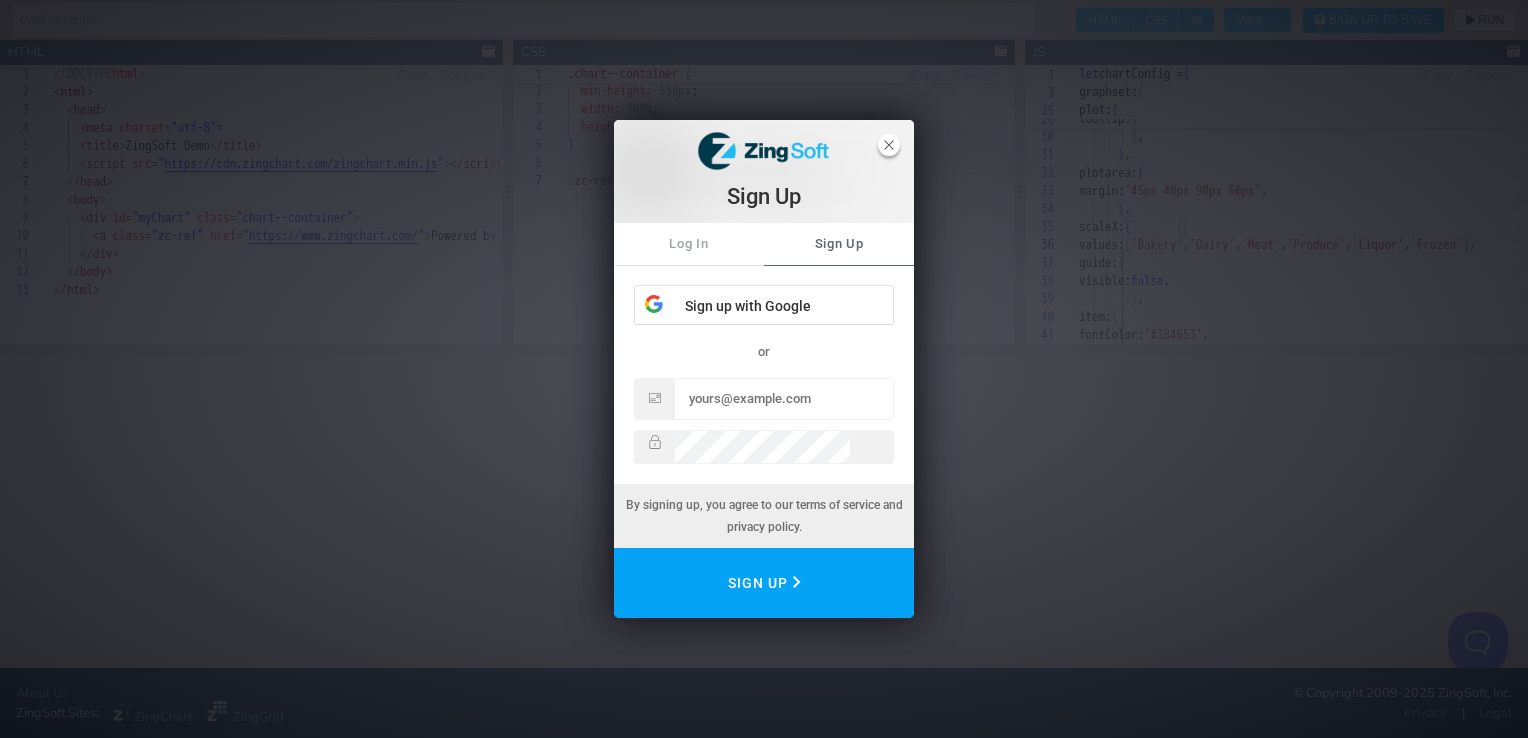 click 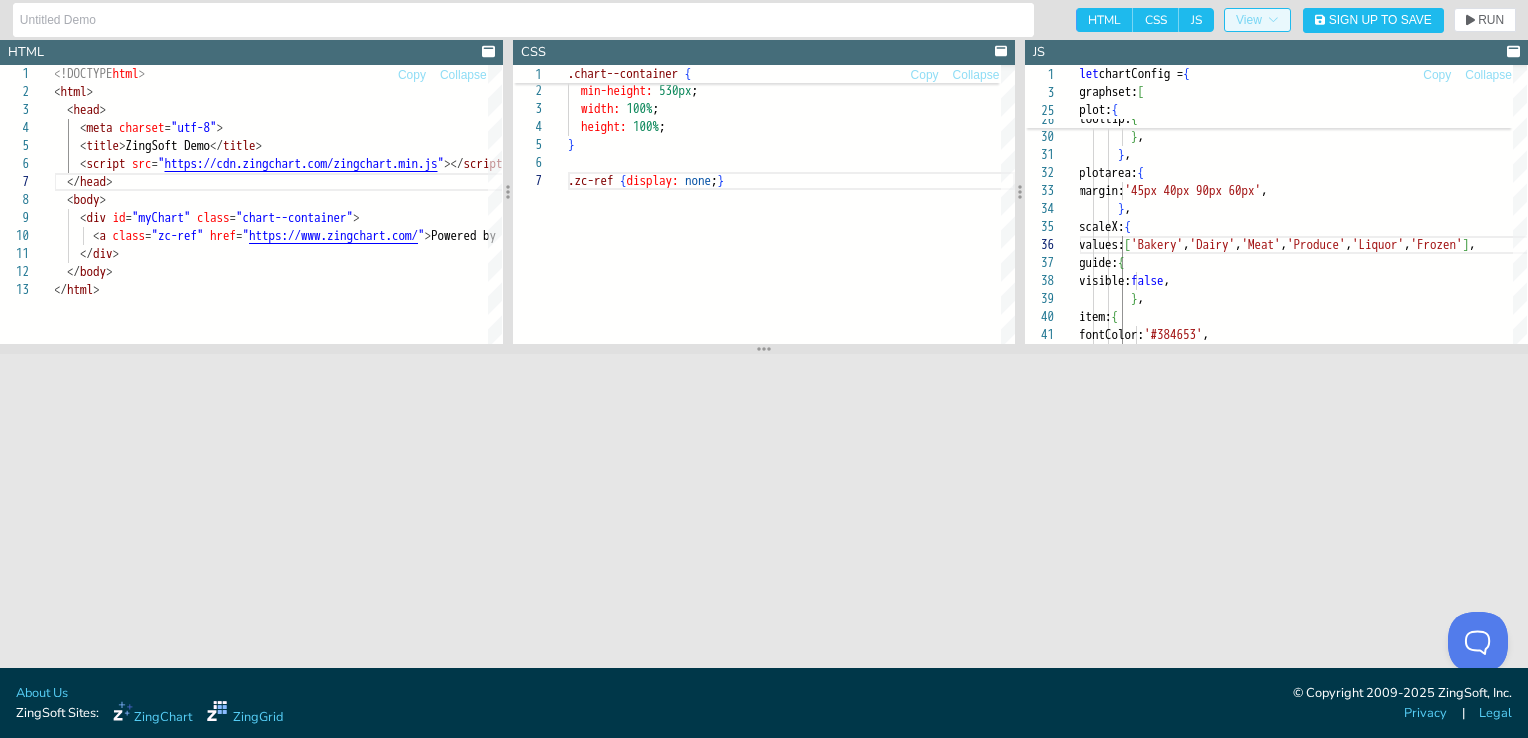 click on "View" at bounding box center (1257, 20) 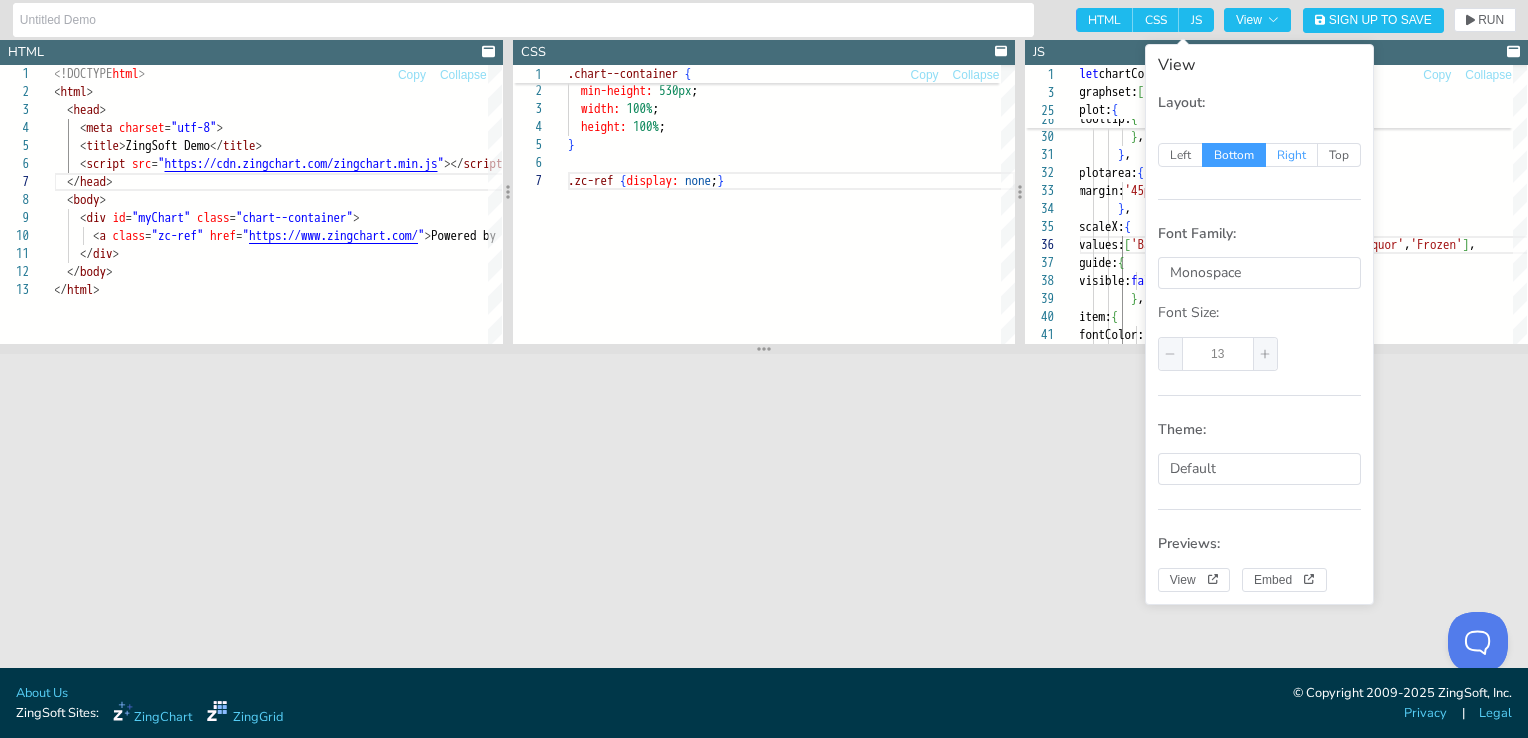 click on "Right" at bounding box center [1292, 155] 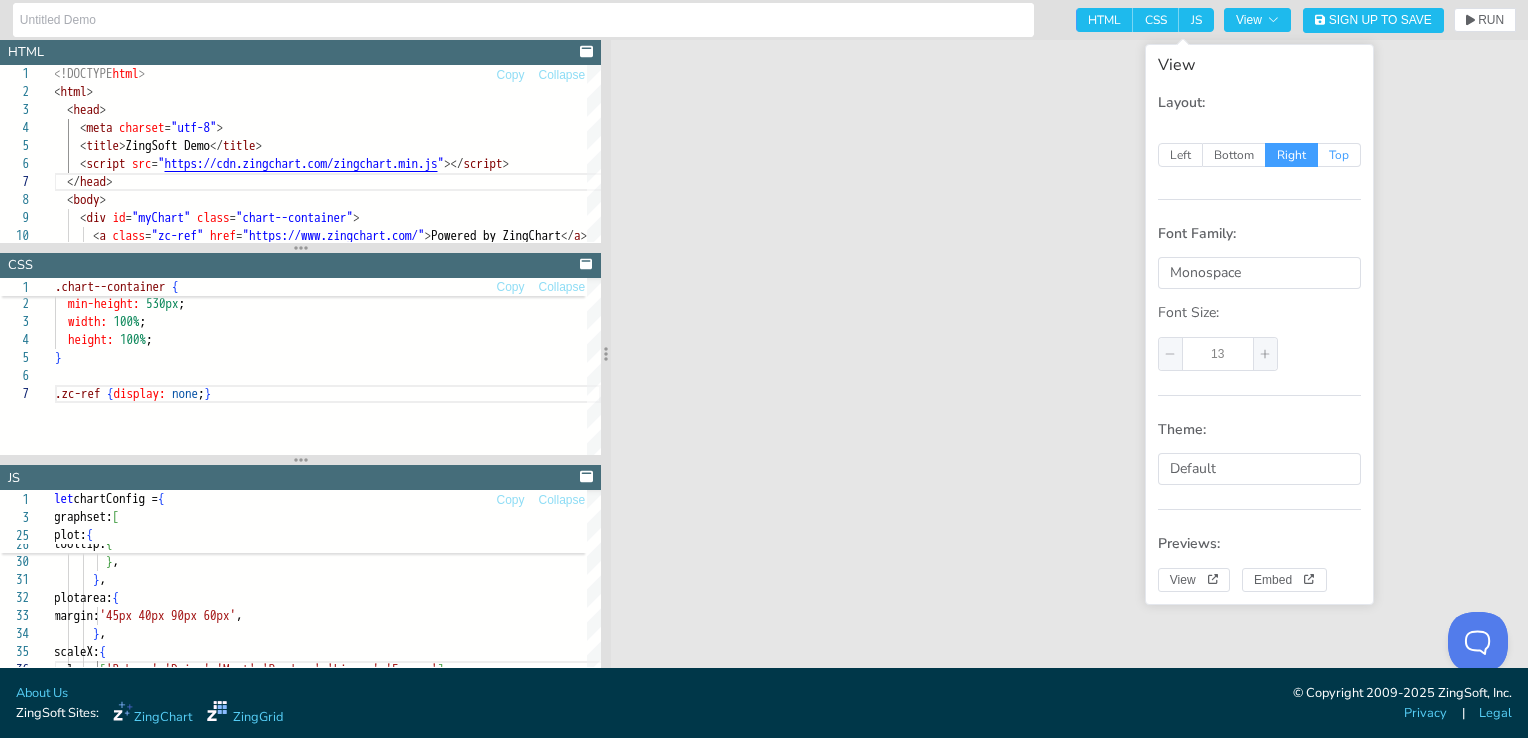 click on "Top" at bounding box center (1339, 155) 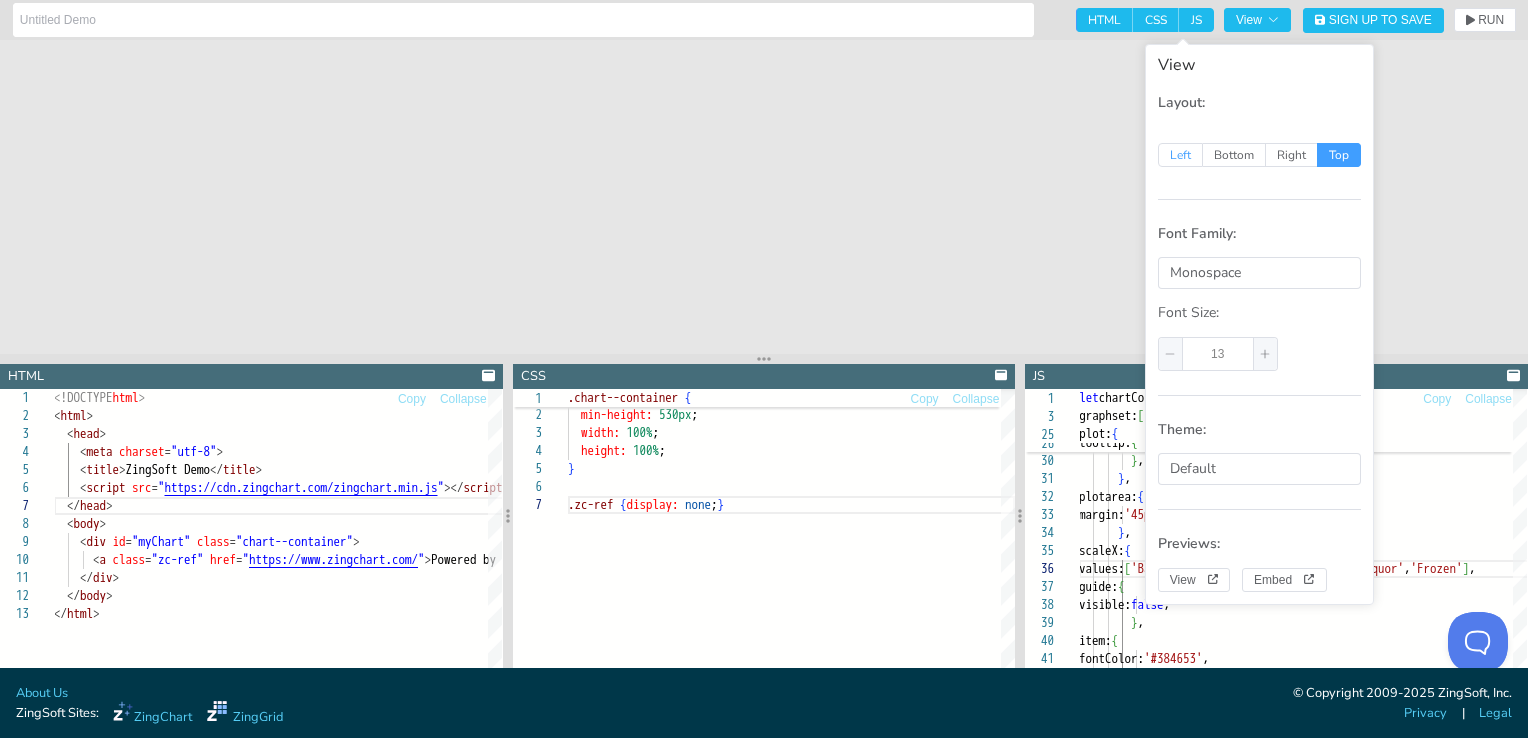 click on "Left" at bounding box center [1180, 155] 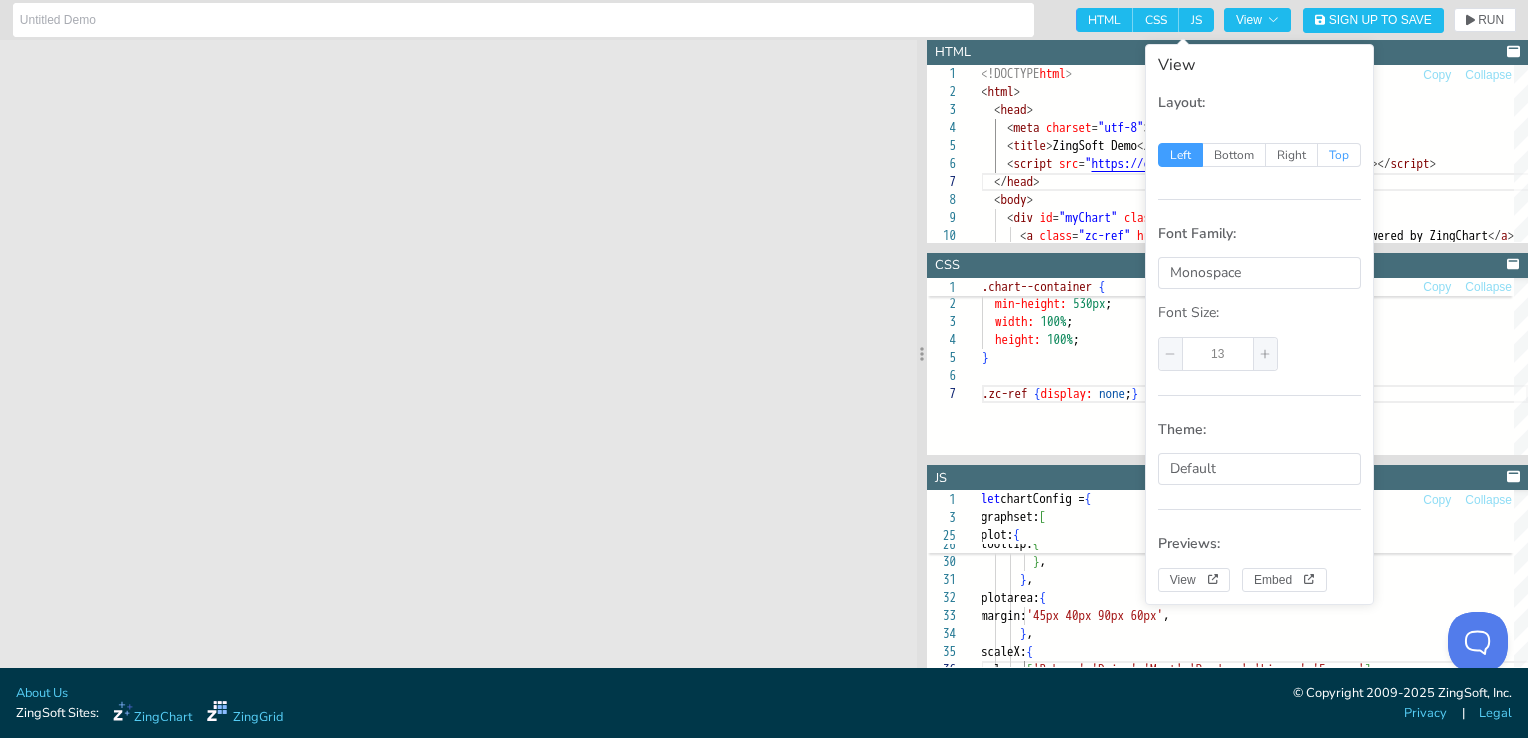 click on "Top" at bounding box center (1339, 155) 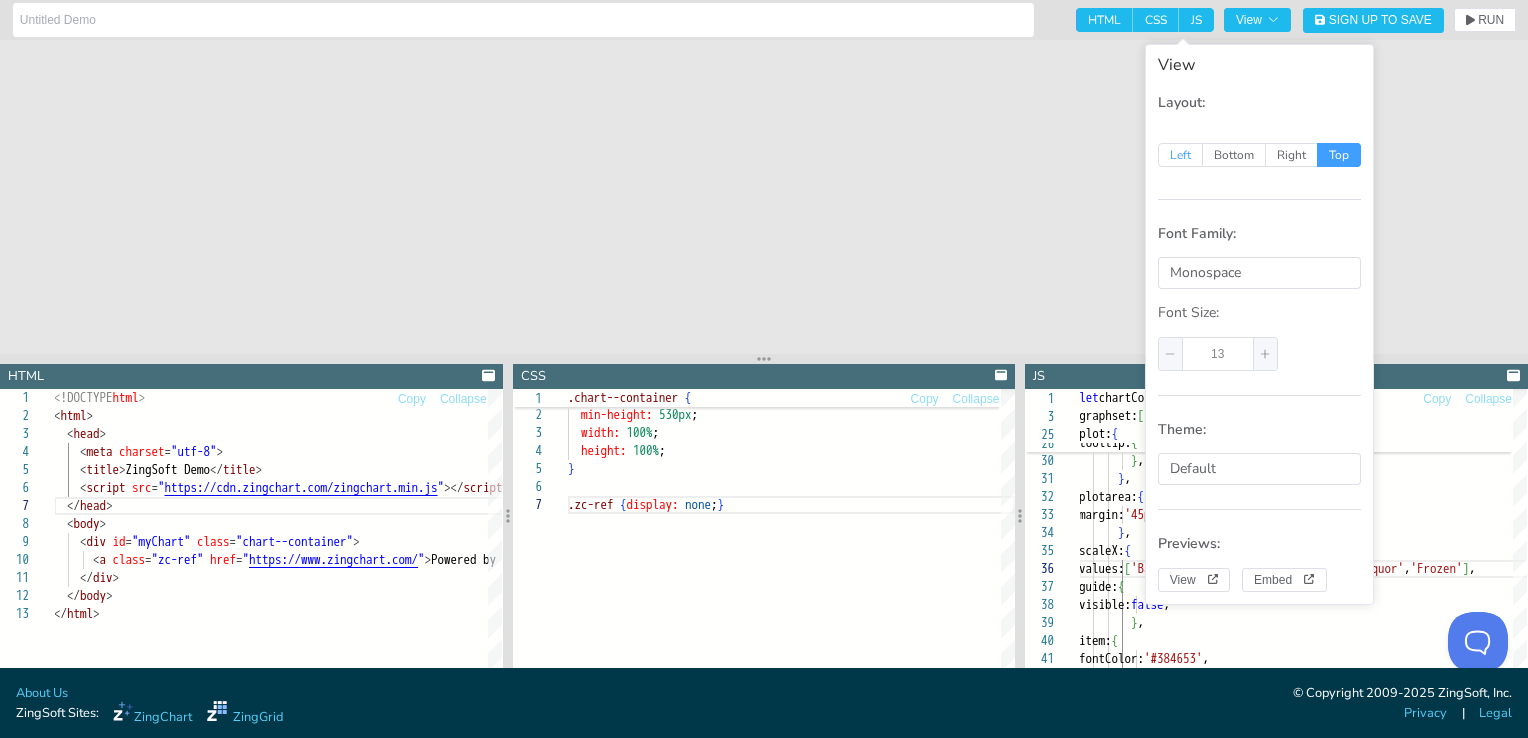 click on "Left" at bounding box center (1180, 155) 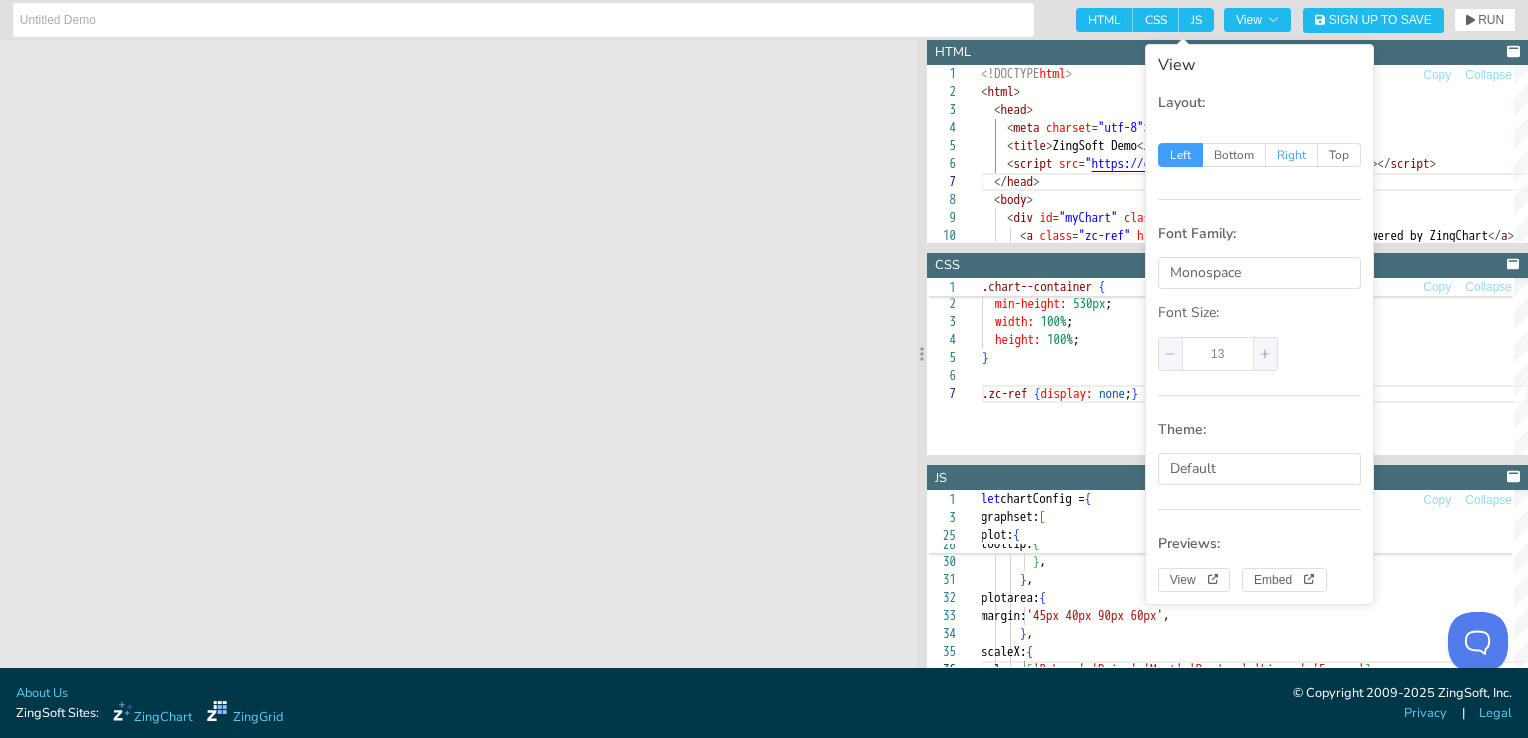 click on "Right" at bounding box center (1292, 155) 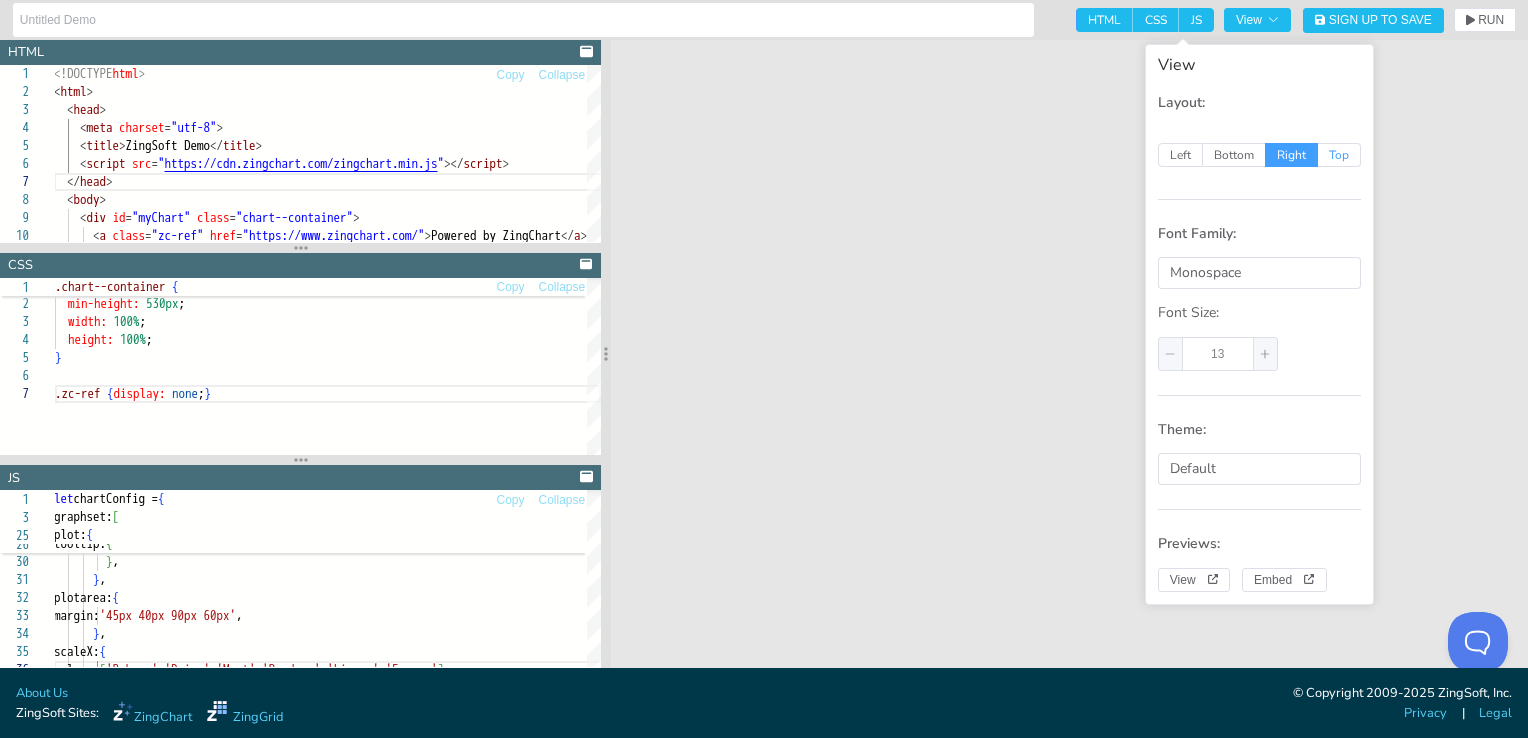 click on "Top" at bounding box center (1339, 155) 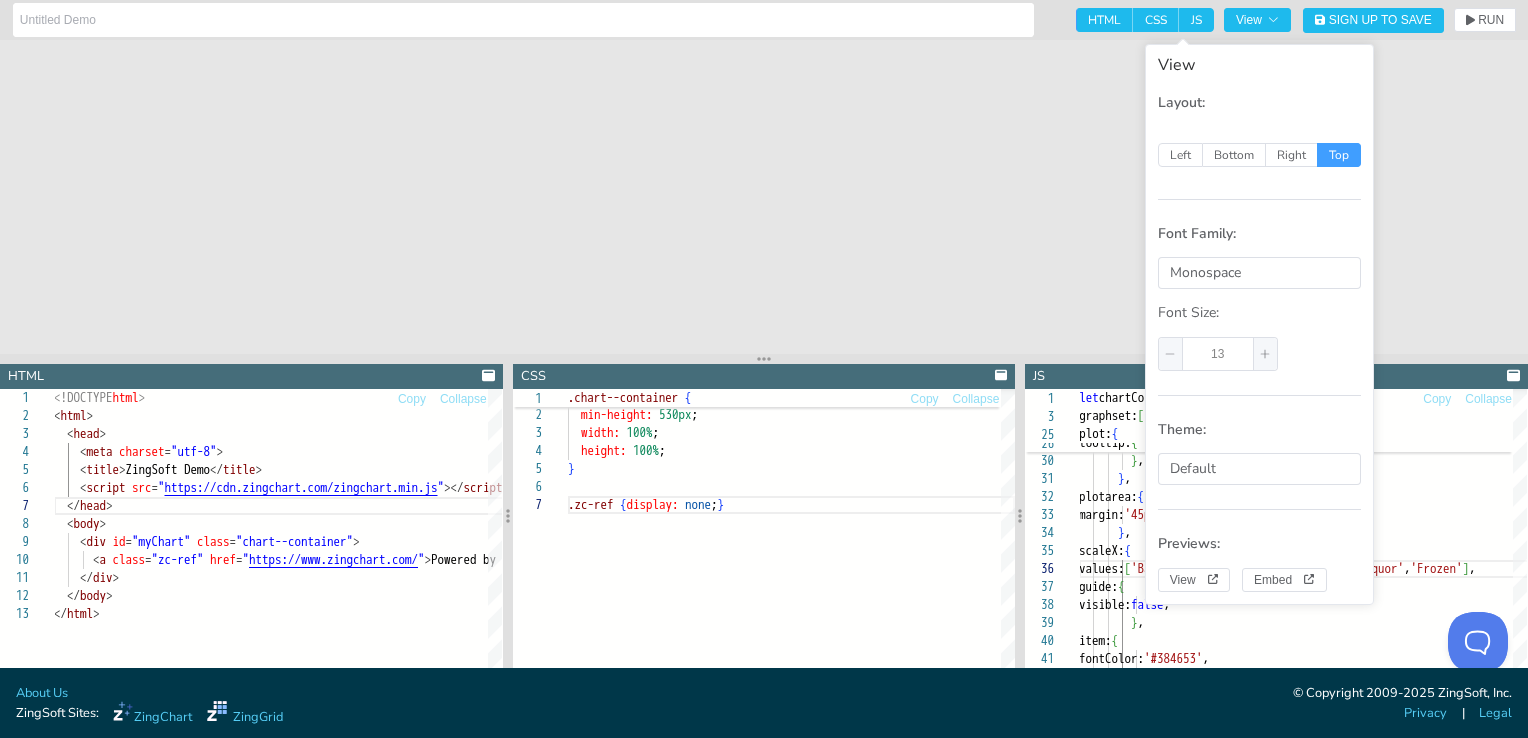 click on "JS" at bounding box center (1196, 20) 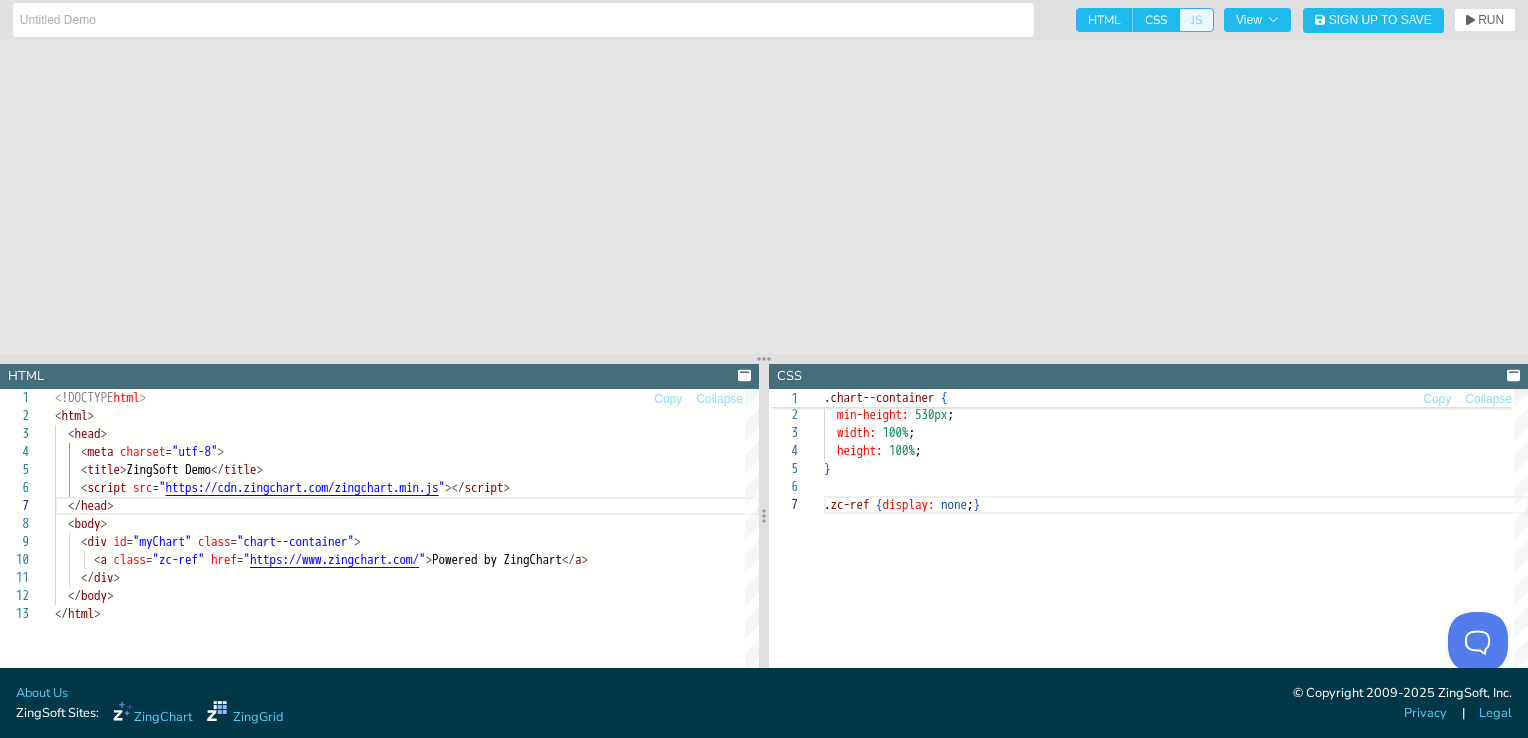 click on "JS" at bounding box center (1196, 20) 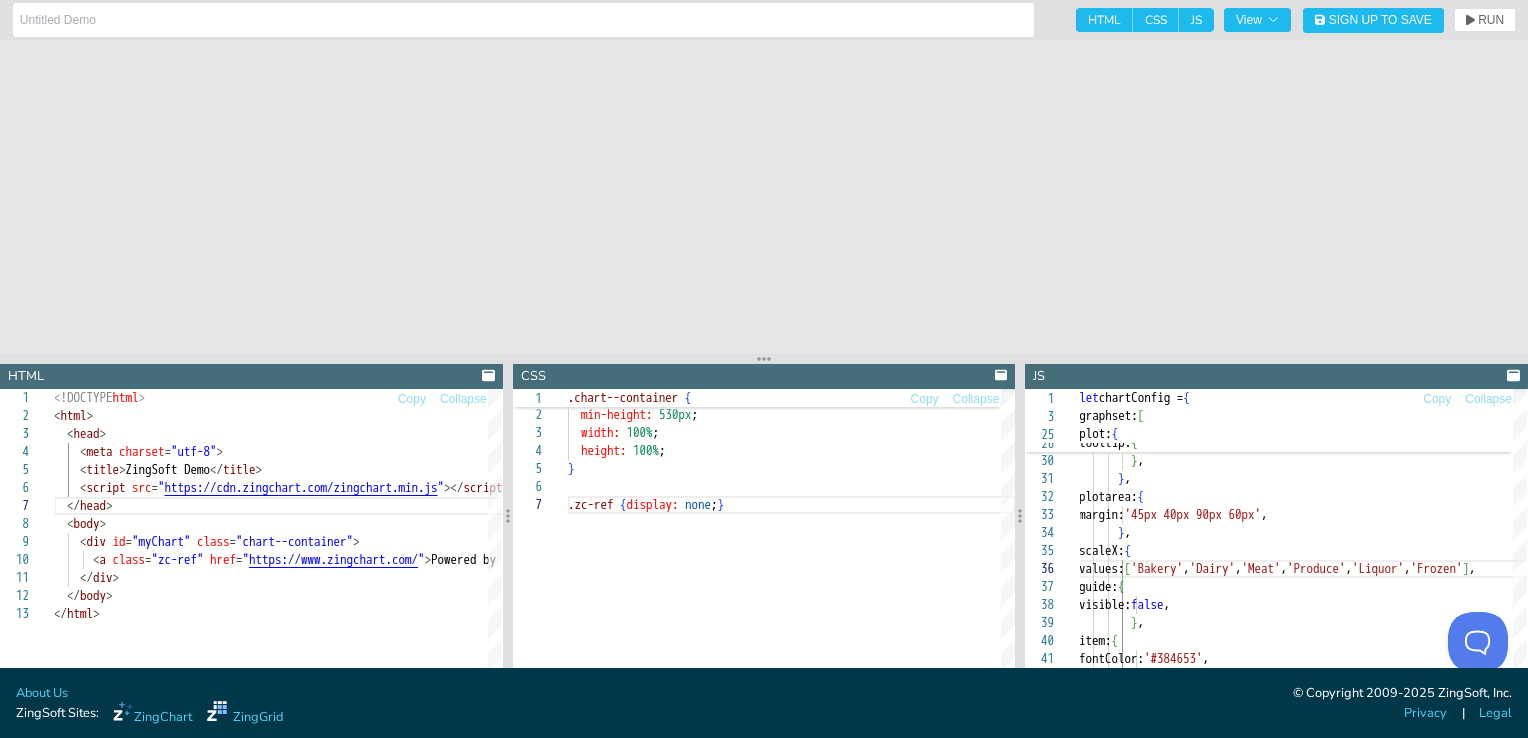 click 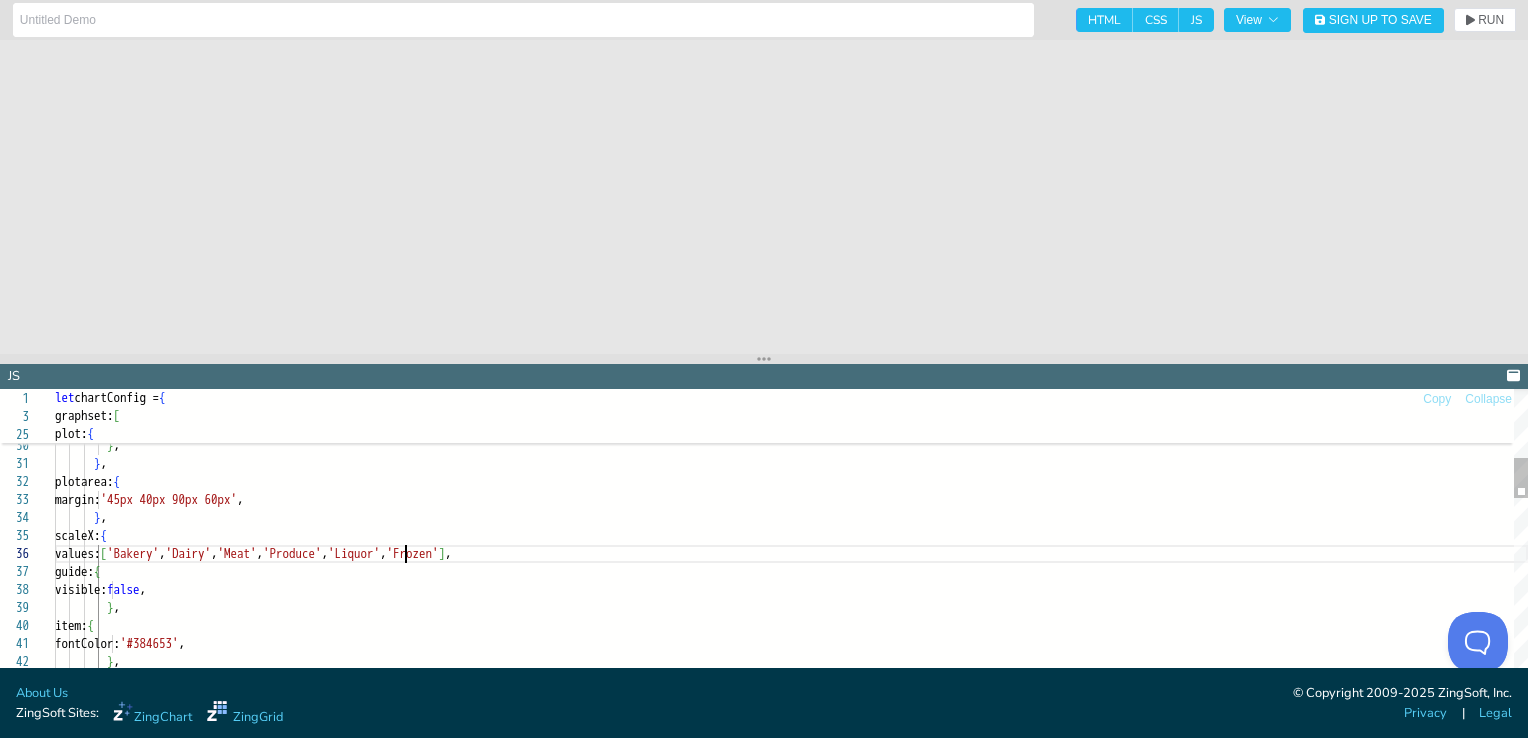 scroll, scrollTop: 0, scrollLeft: 56, axis: horizontal 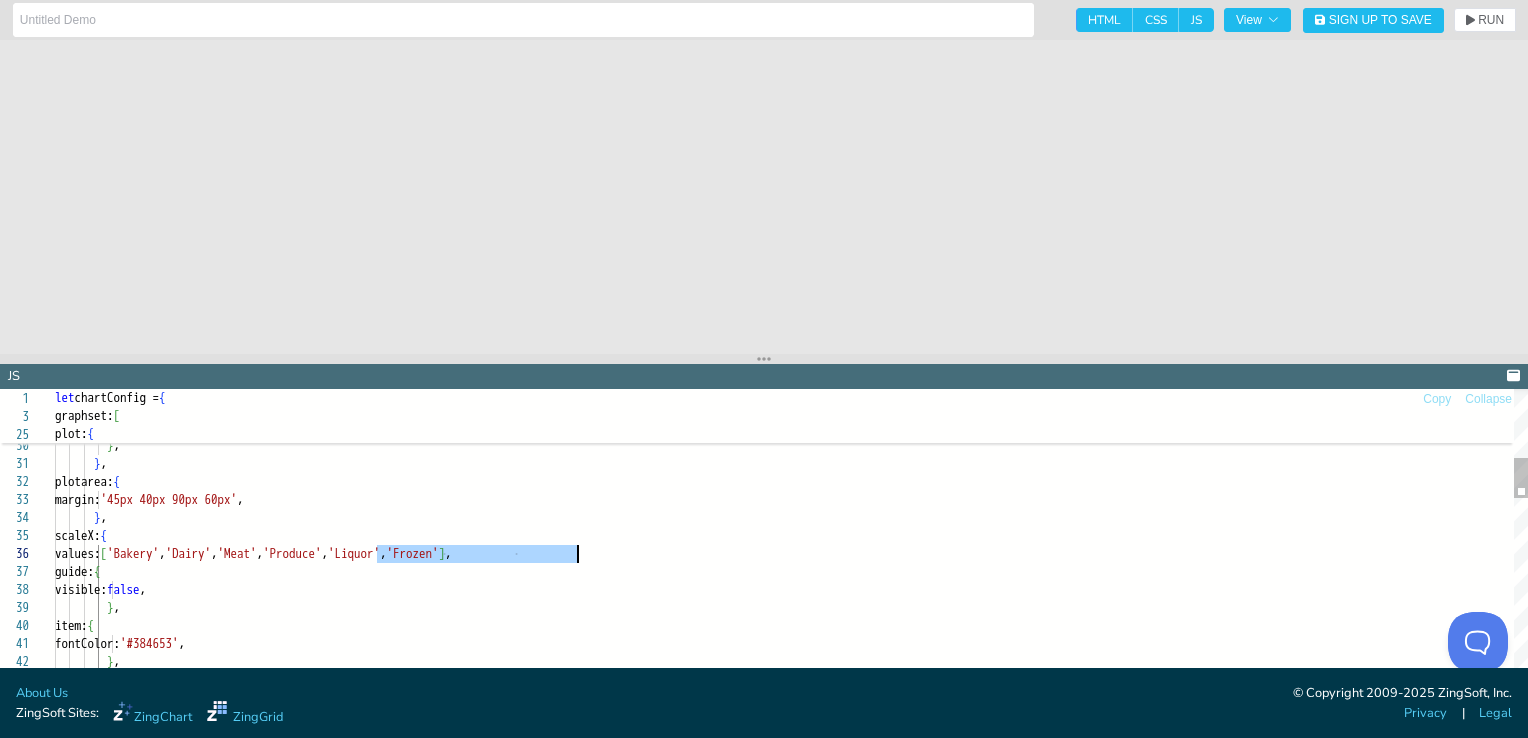 drag, startPoint x: 408, startPoint y: 556, endPoint x: 577, endPoint y: 560, distance: 169.04733 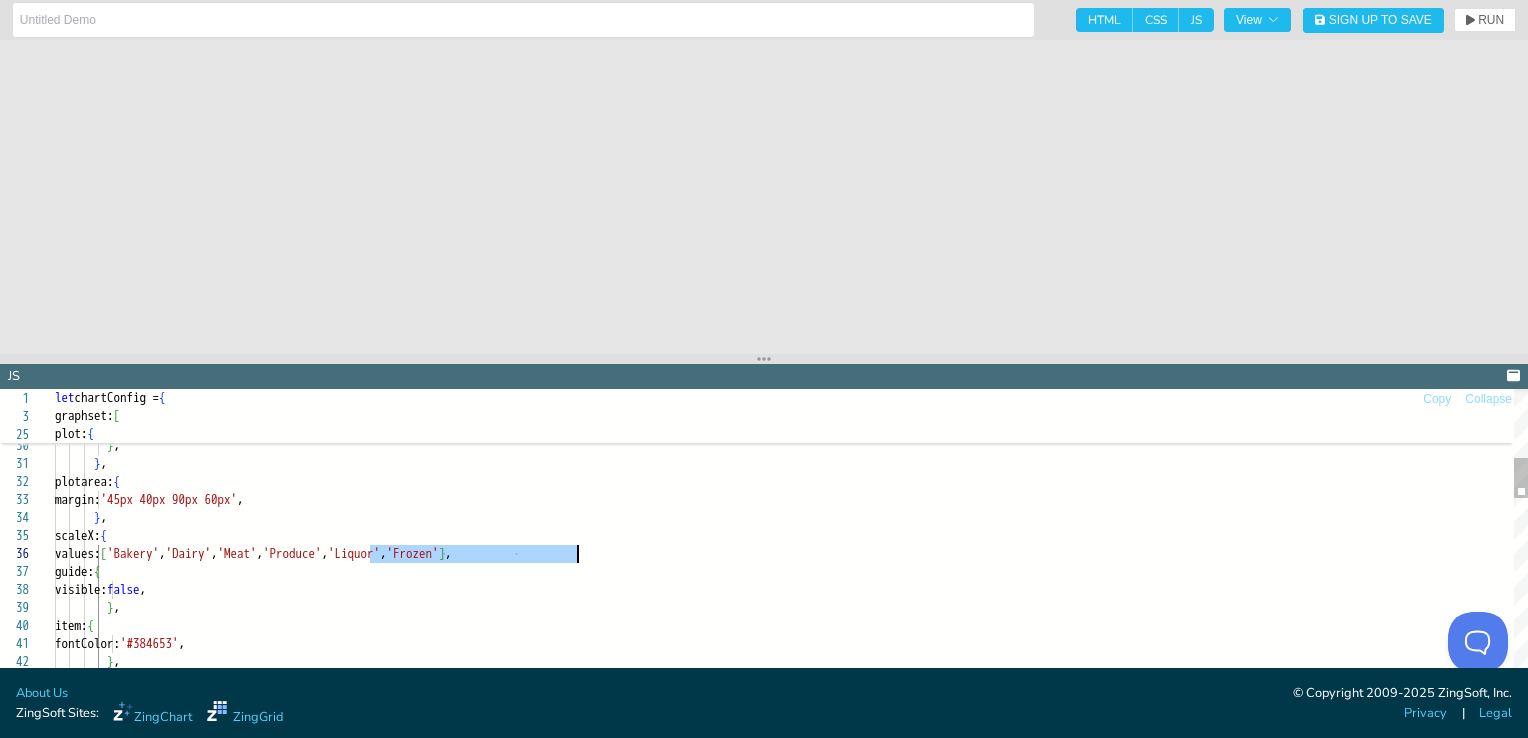 drag, startPoint x: 370, startPoint y: 555, endPoint x: 578, endPoint y: 557, distance: 208.00961 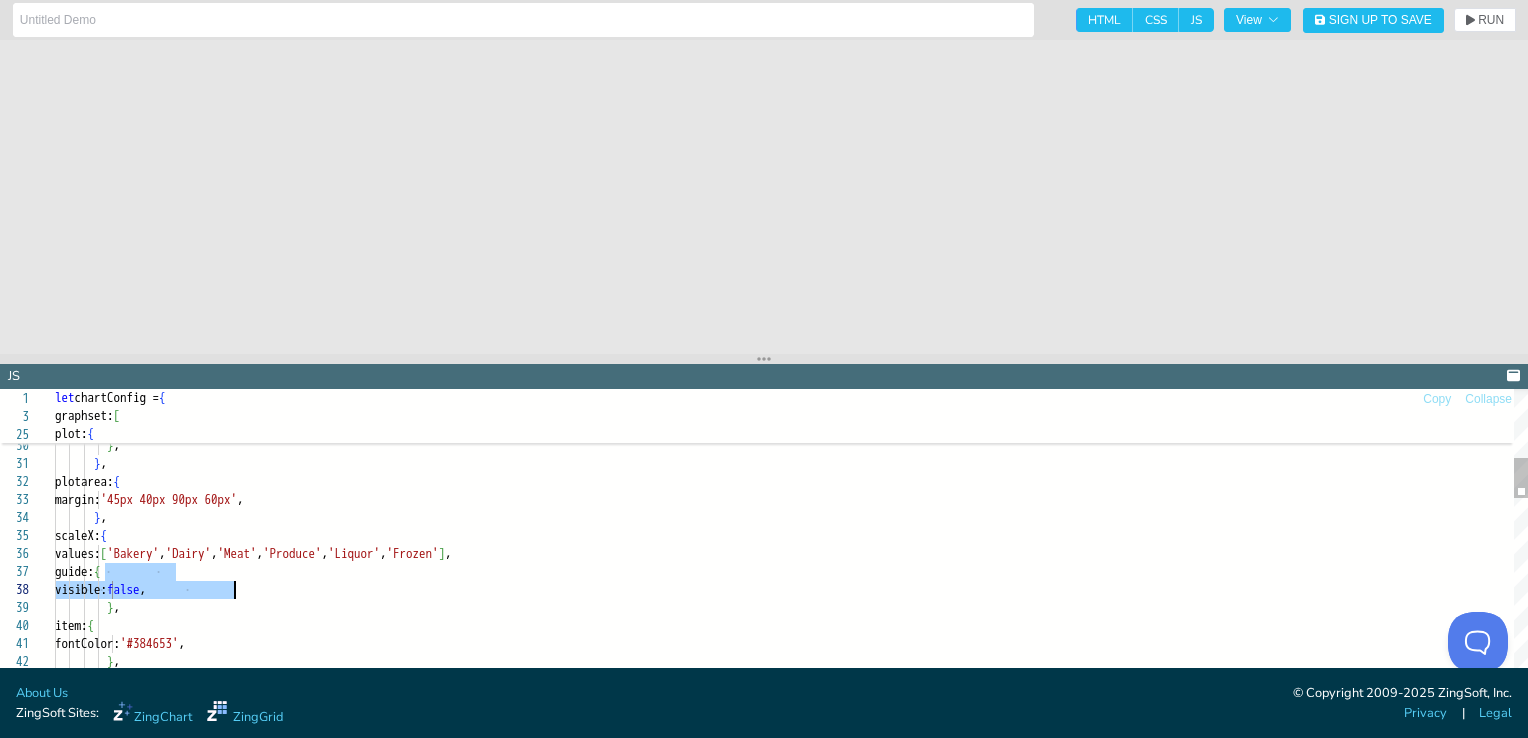 drag, startPoint x: 107, startPoint y: 566, endPoint x: 302, endPoint y: 594, distance: 197 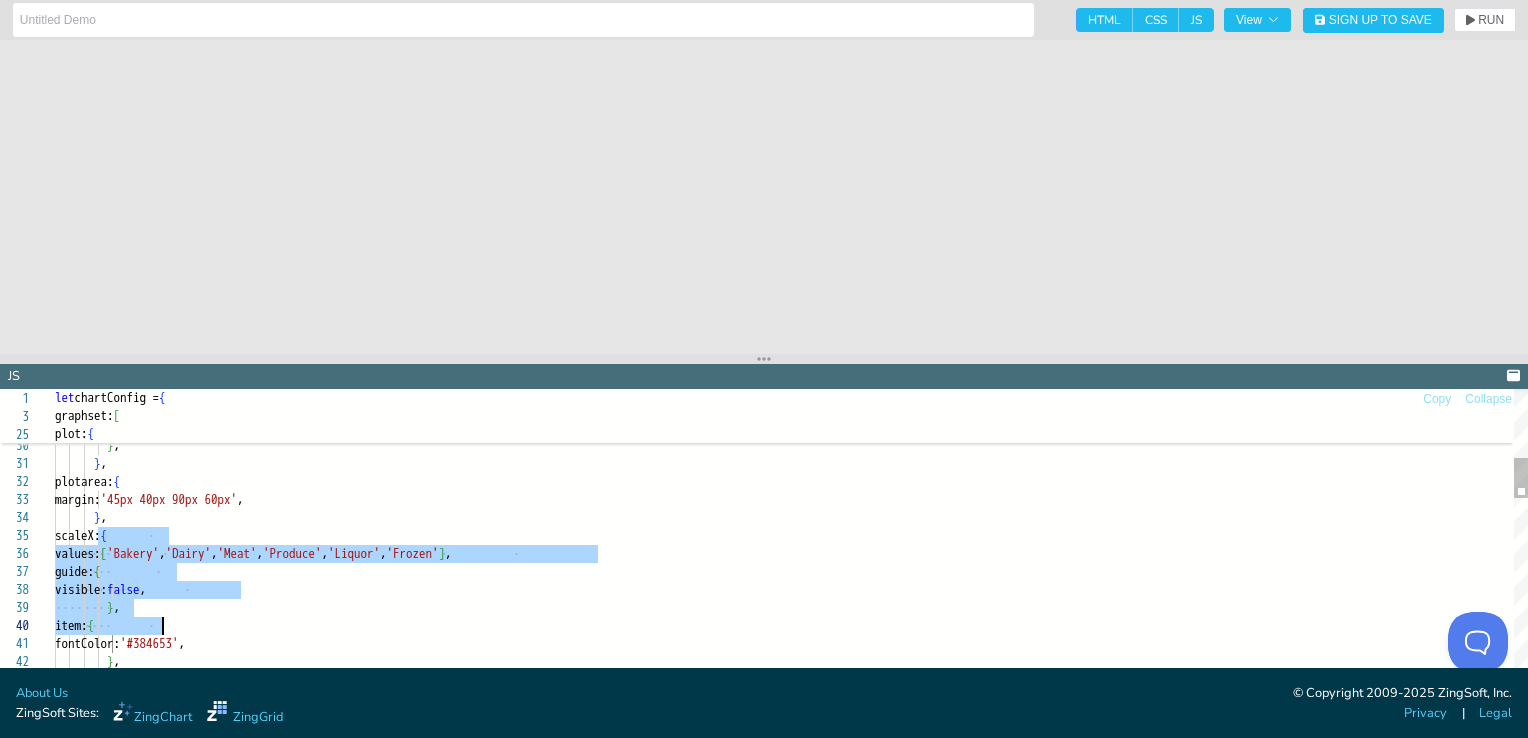 drag, startPoint x: 96, startPoint y: 538, endPoint x: 249, endPoint y: 626, distance: 176.50212 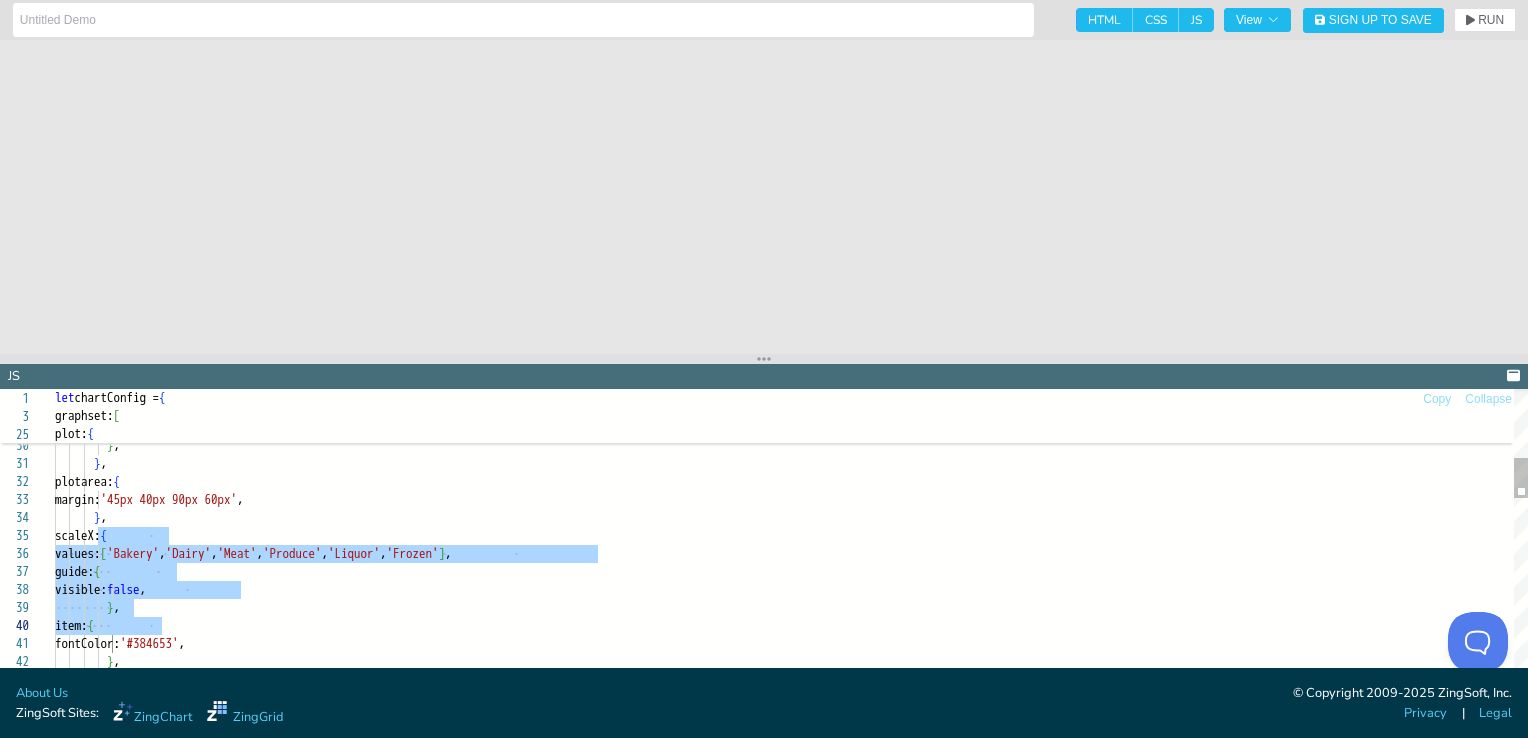 click on "} ,       plotarea:  {          } ,           shadow:  false ,           borderRadius:  '4px' ,           text:  '%v %k in %t' ,         margin:  '45px 40px 90px 60px' ,        } ,       scaleX:  {         values:  [ 'Bakery' ,  'Dairy' ,  'Meat' ,  'Produce' ,  'Liquor' ,  'Frozen' ] ,         guide:  {           visible:  false ,          } ,         item:  {           fontColor:  '#384653' ,          } ," at bounding box center [791, 873] 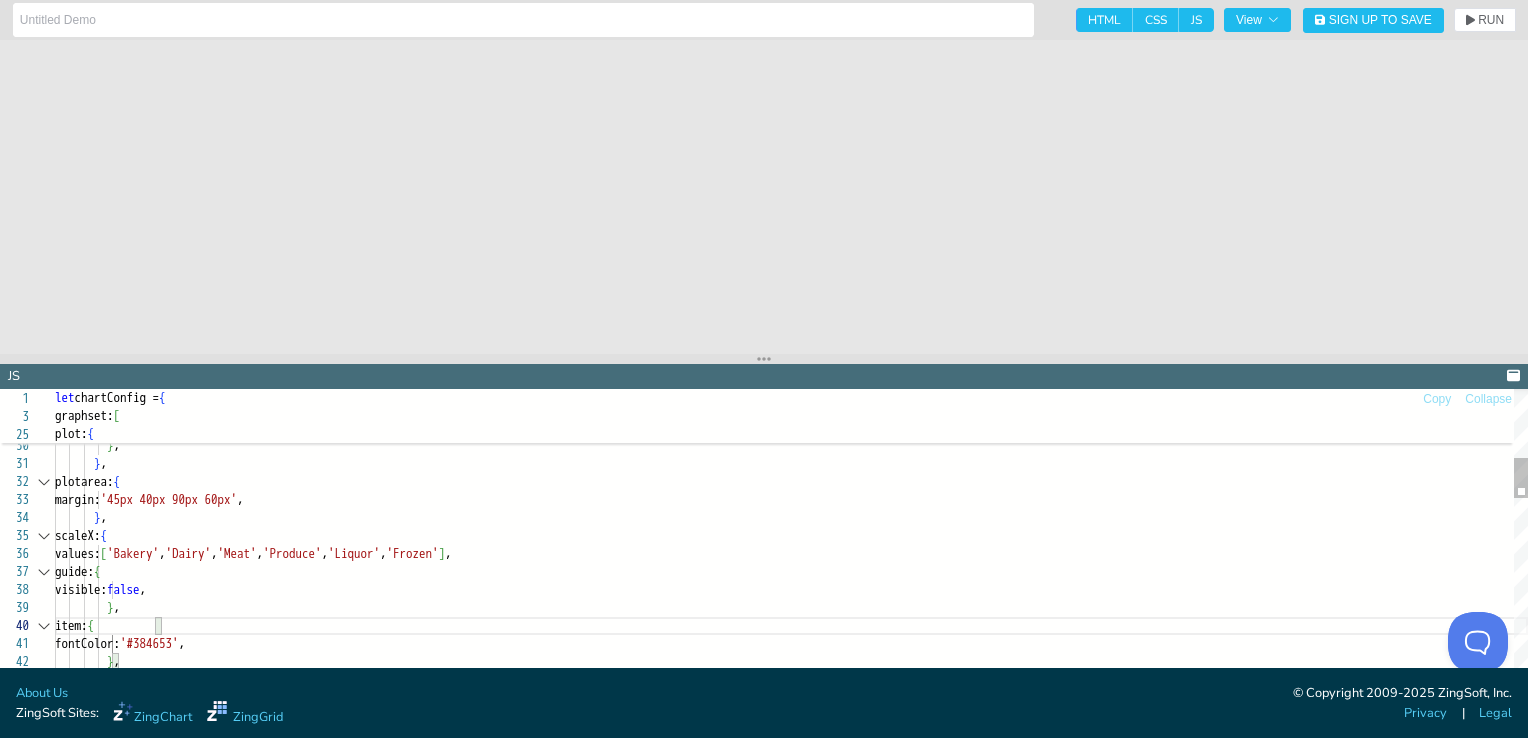 click at bounding box center (44, 536) 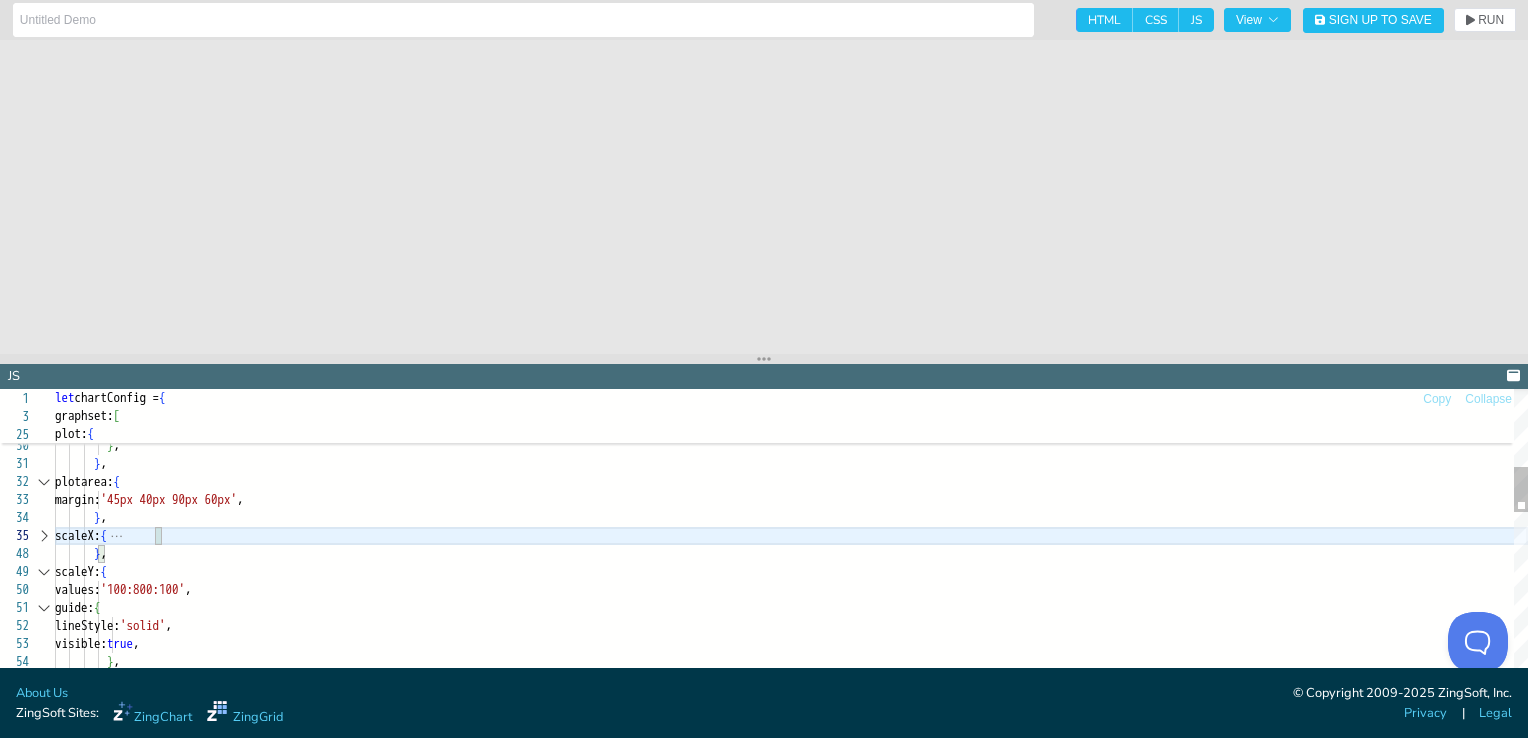 click at bounding box center (44, 536) 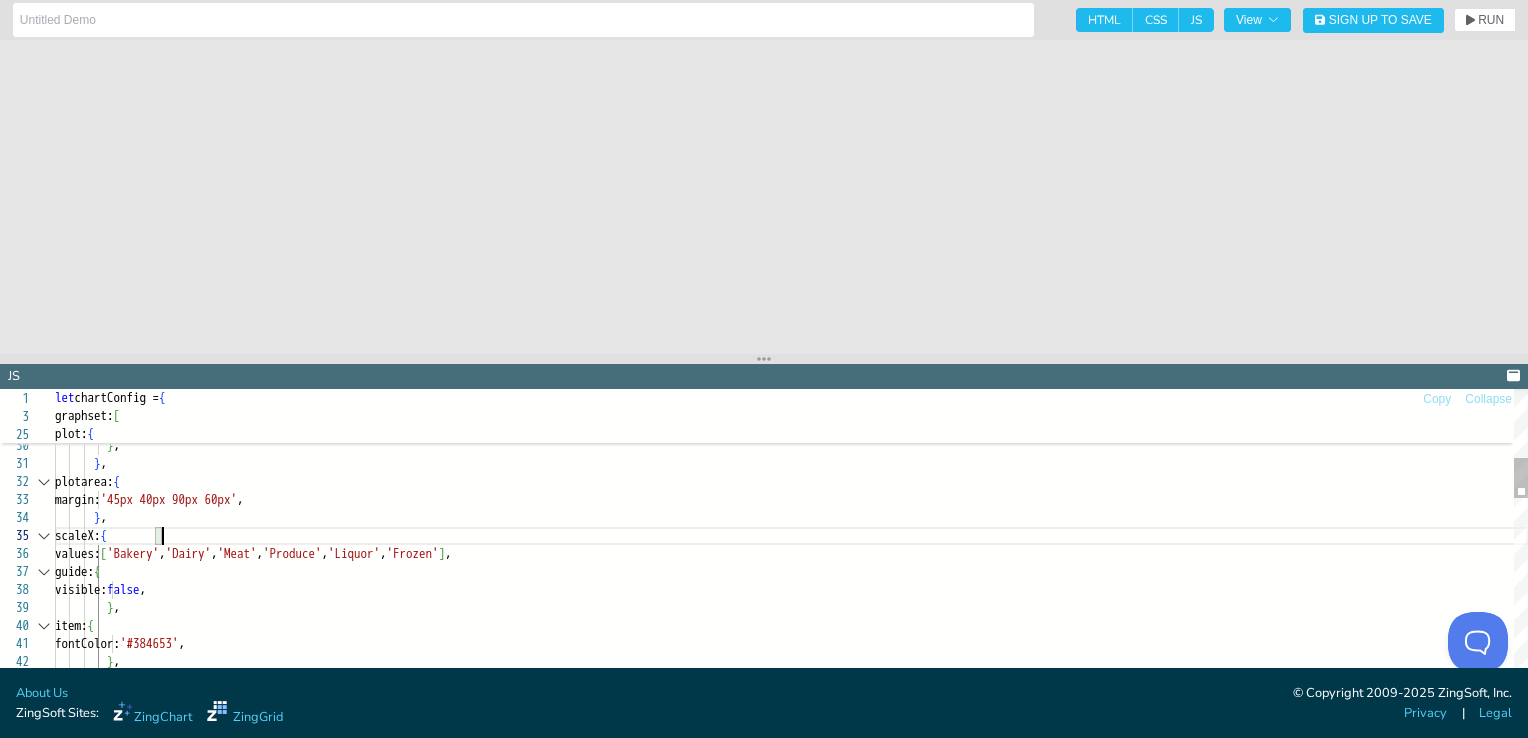 click at bounding box center (44, 536) 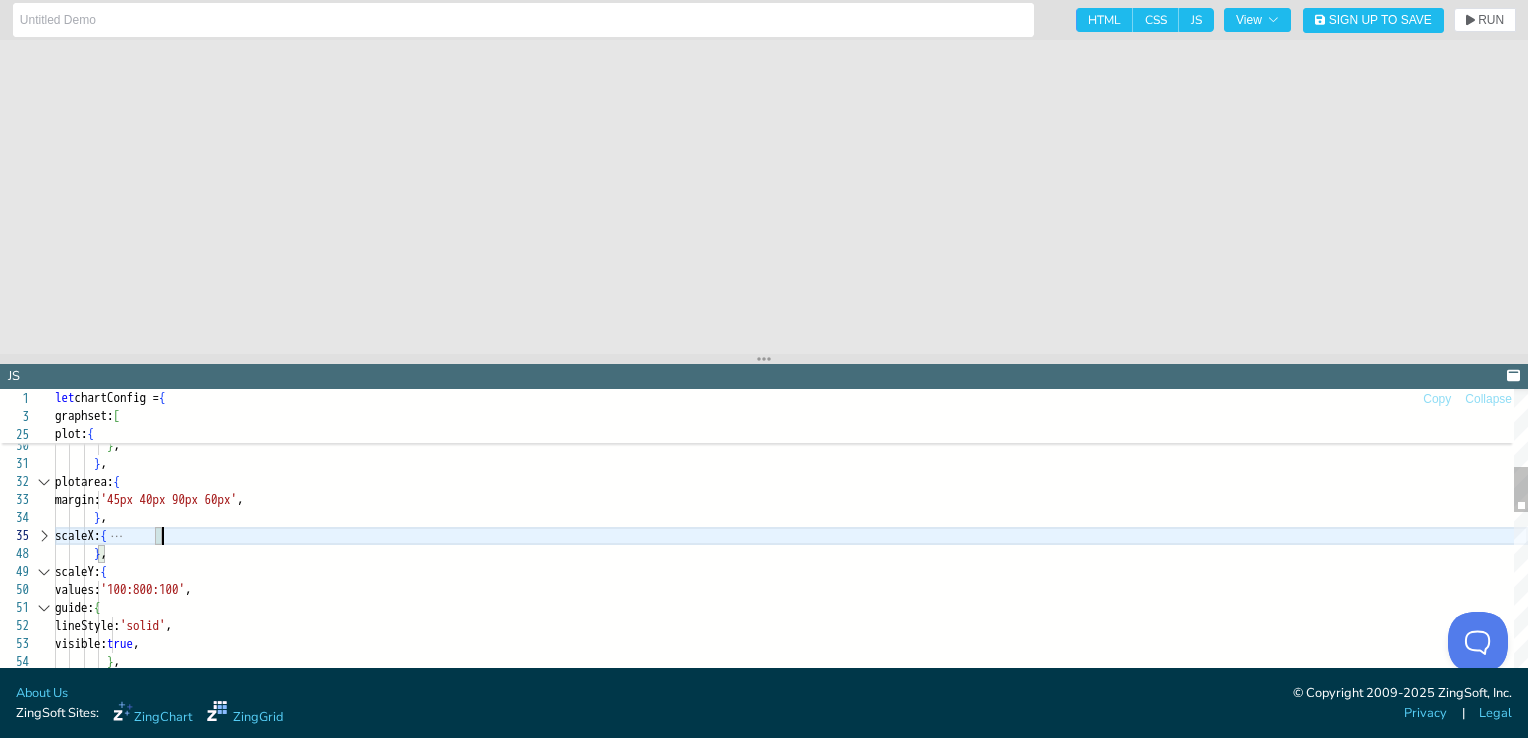 click at bounding box center (44, 536) 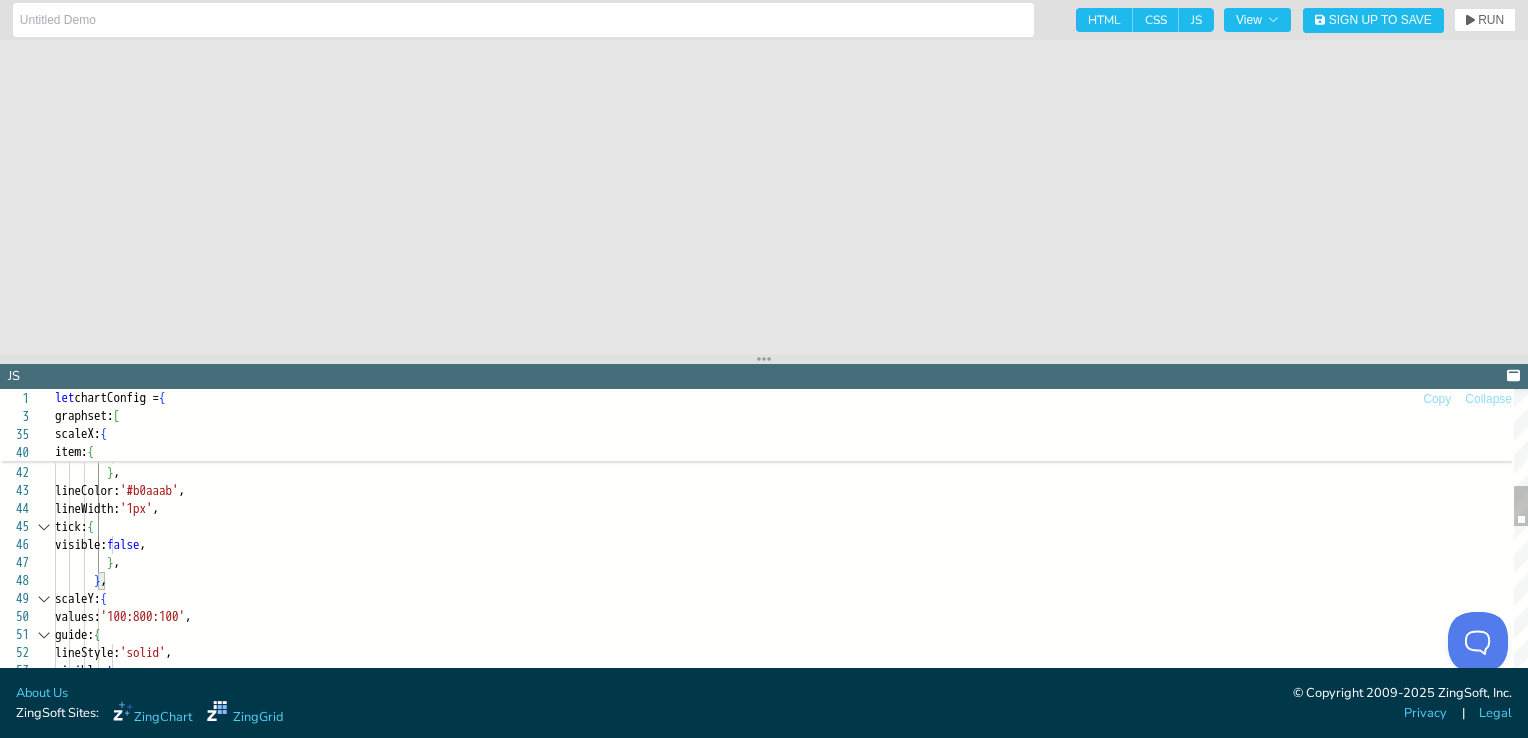 click at bounding box center (44, 599) 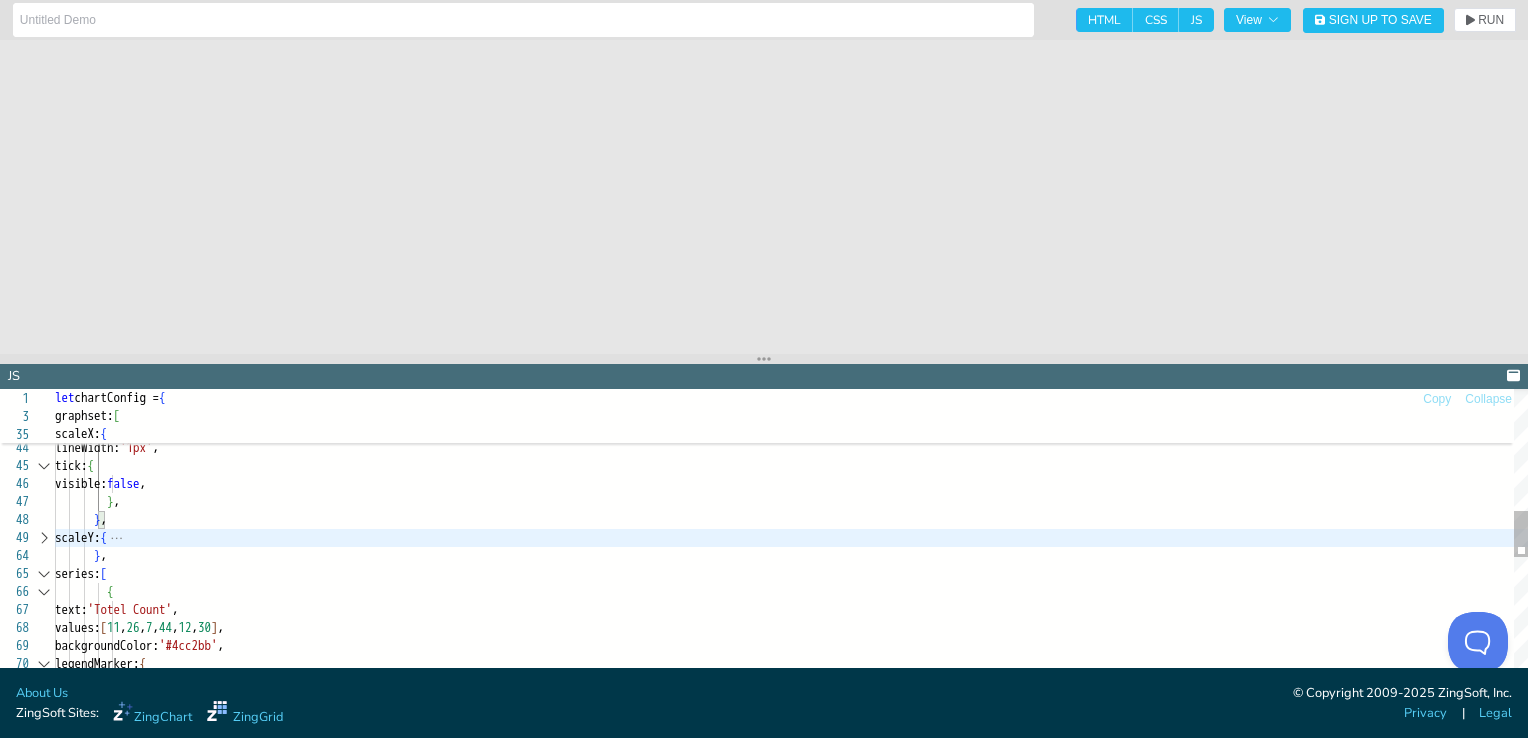 click at bounding box center [44, 538] 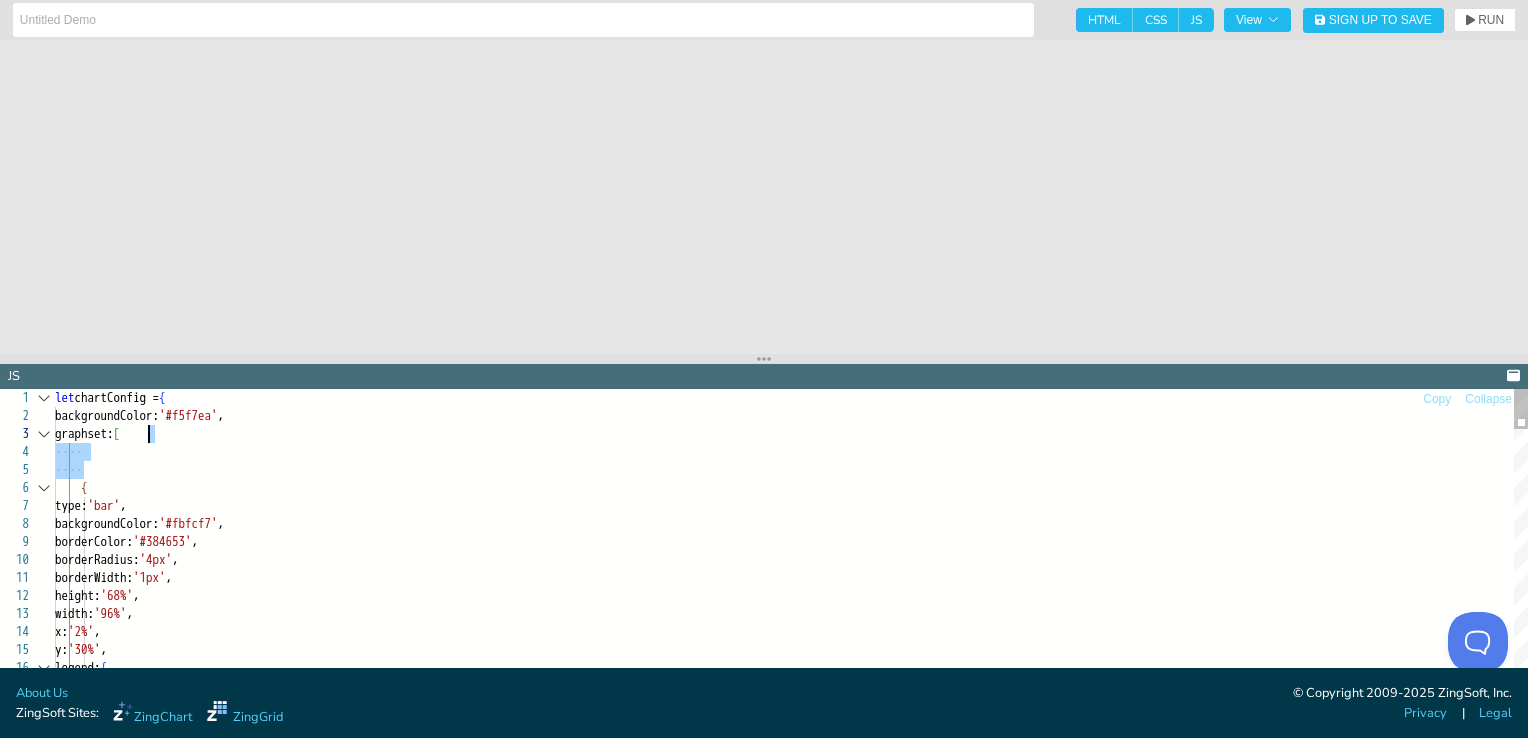 drag, startPoint x: 135, startPoint y: 468, endPoint x: 170, endPoint y: 441, distance: 44.20407 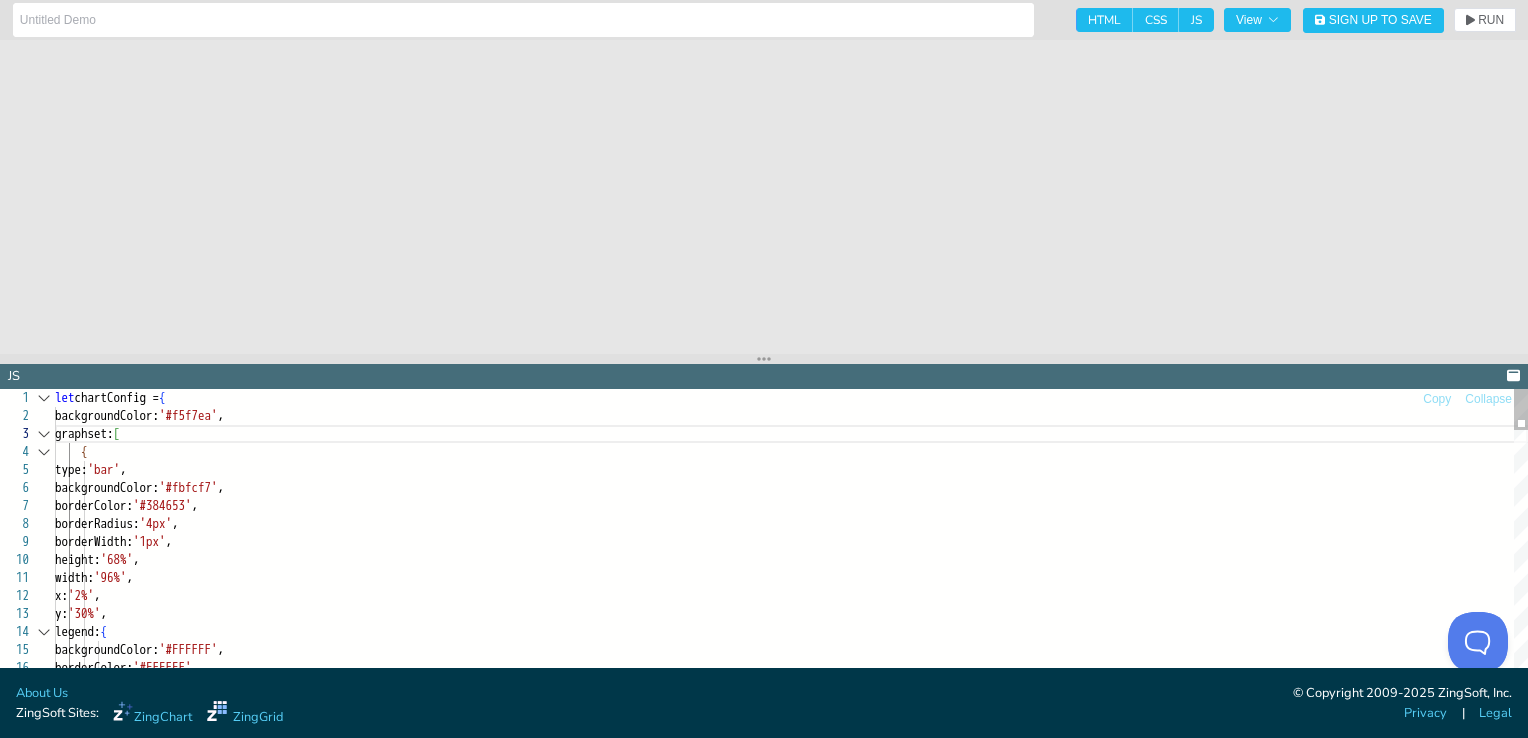 scroll, scrollTop: 36, scrollLeft: 91, axis: both 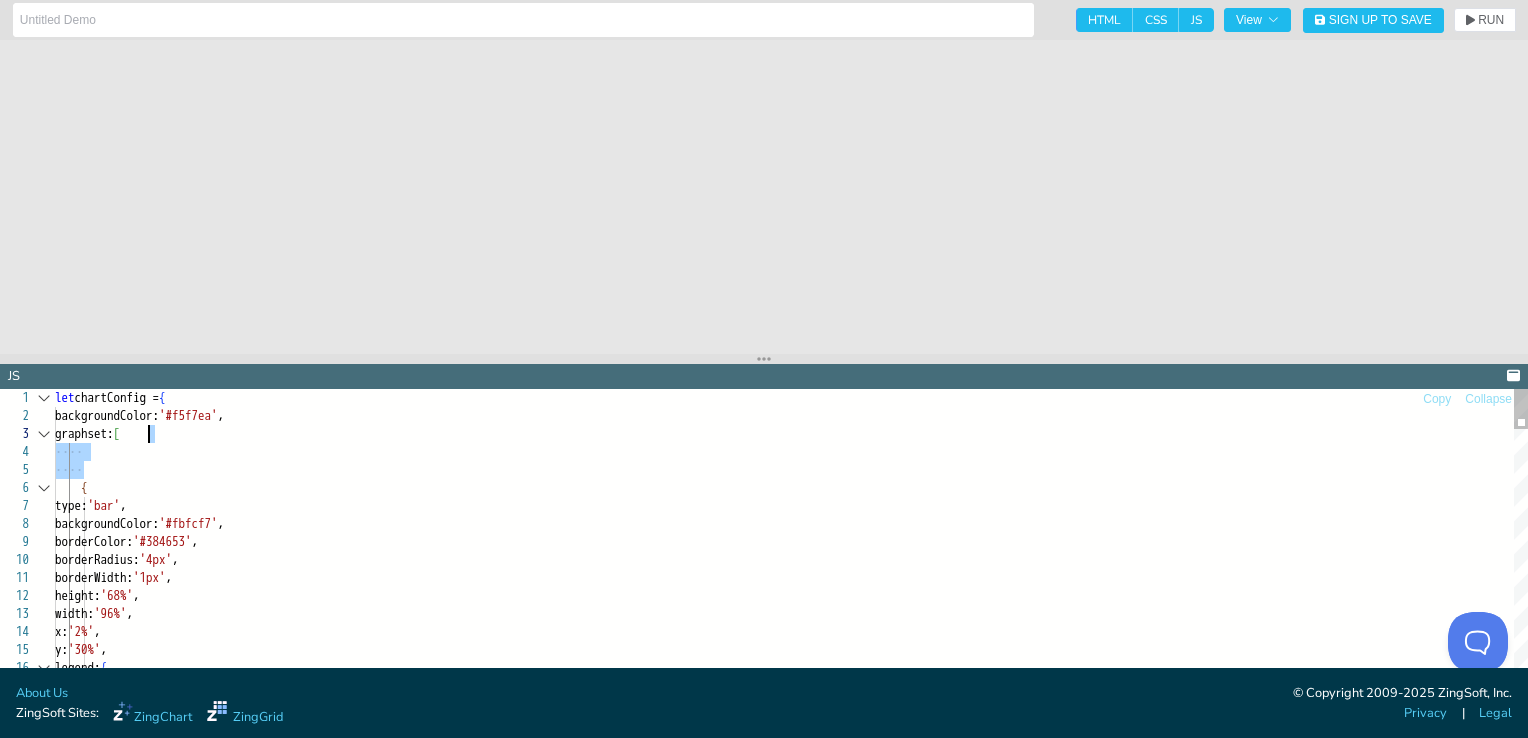 type on "},
plotarea: {
margin: '45px 40px 90px 60px',
},
scaleX: {
//values: ['Bakery', 'Dairy', 'Meat', 'Produce', 'Liquor', 'Frozen'],
guide: {
visible: false,
},
item: {" 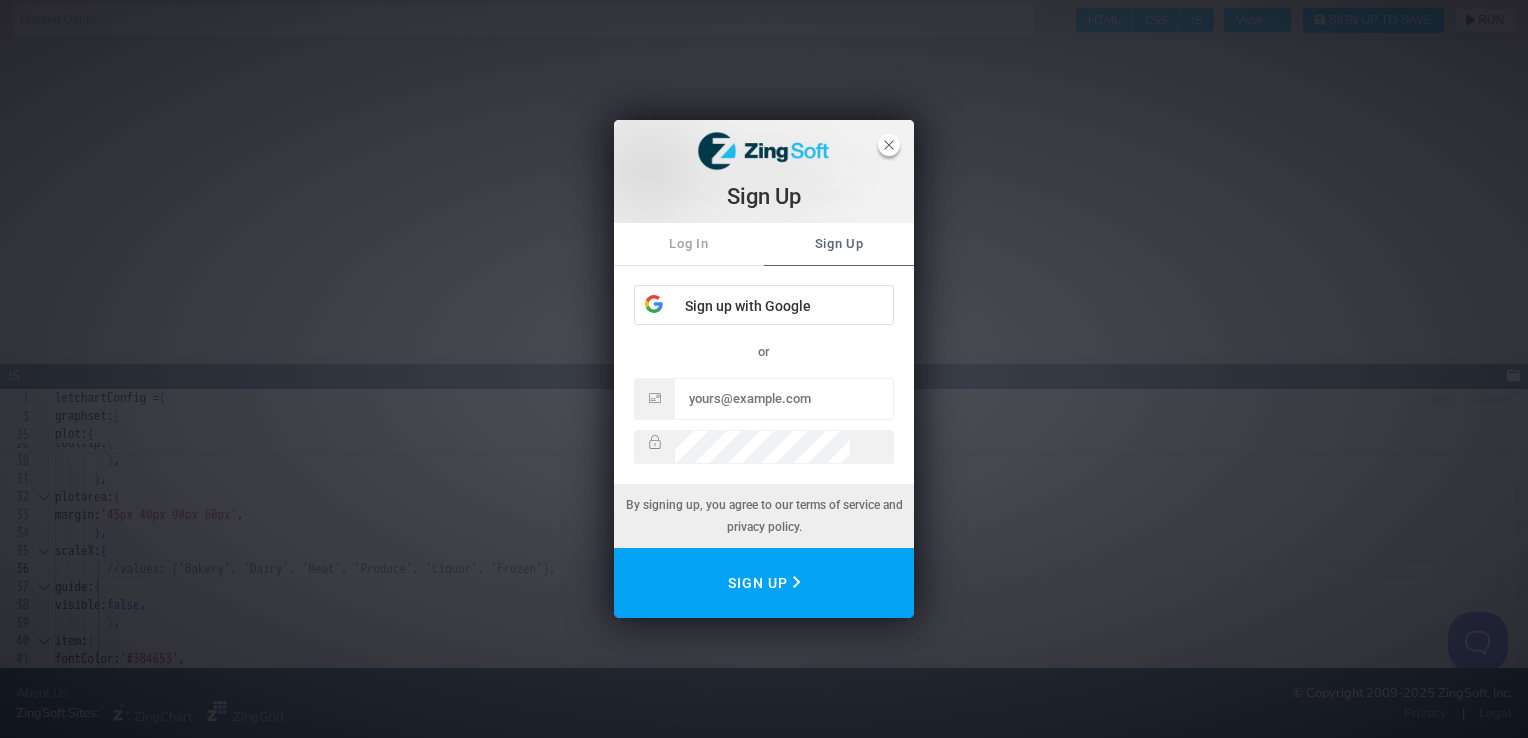 click 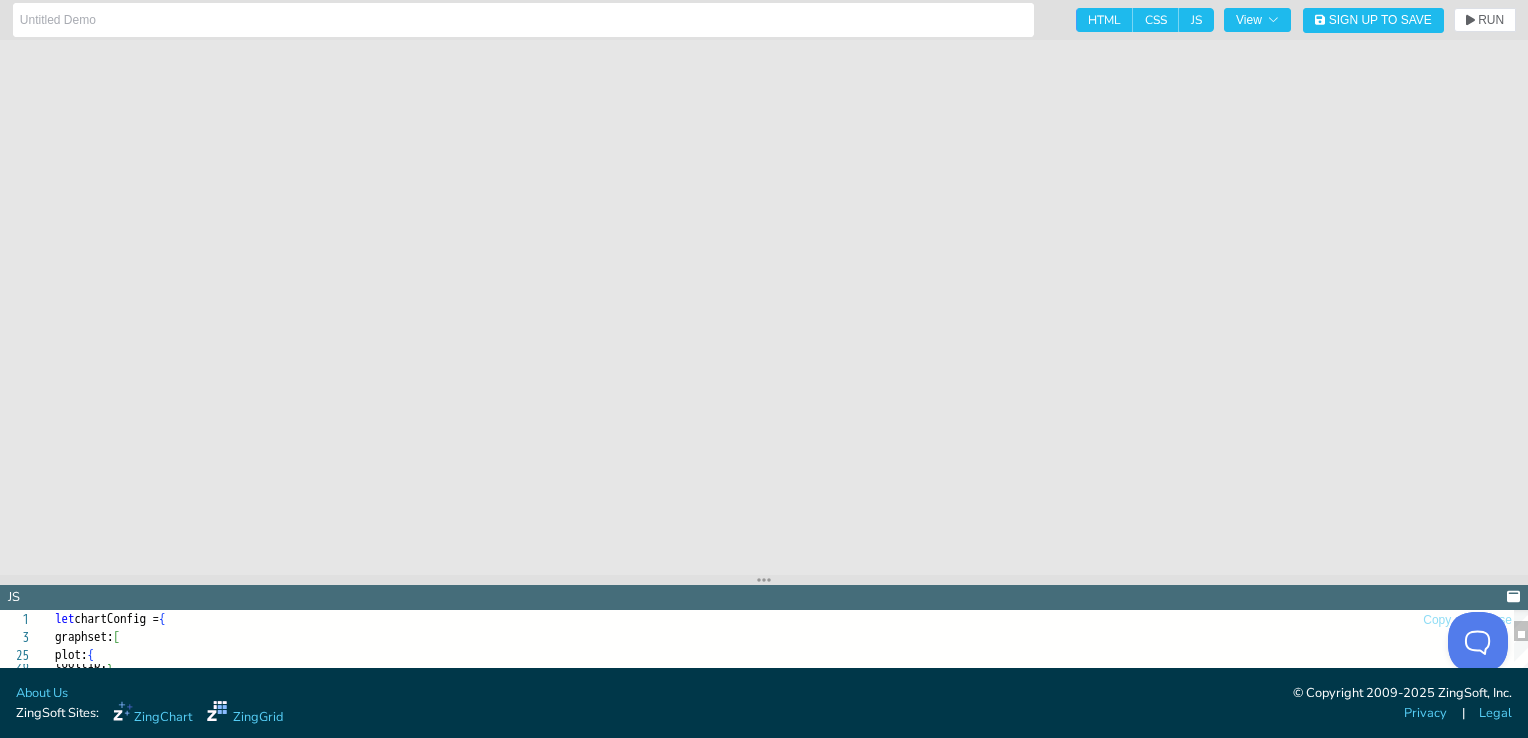 drag, startPoint x: 917, startPoint y: 357, endPoint x: 948, endPoint y: 578, distance: 223.16362 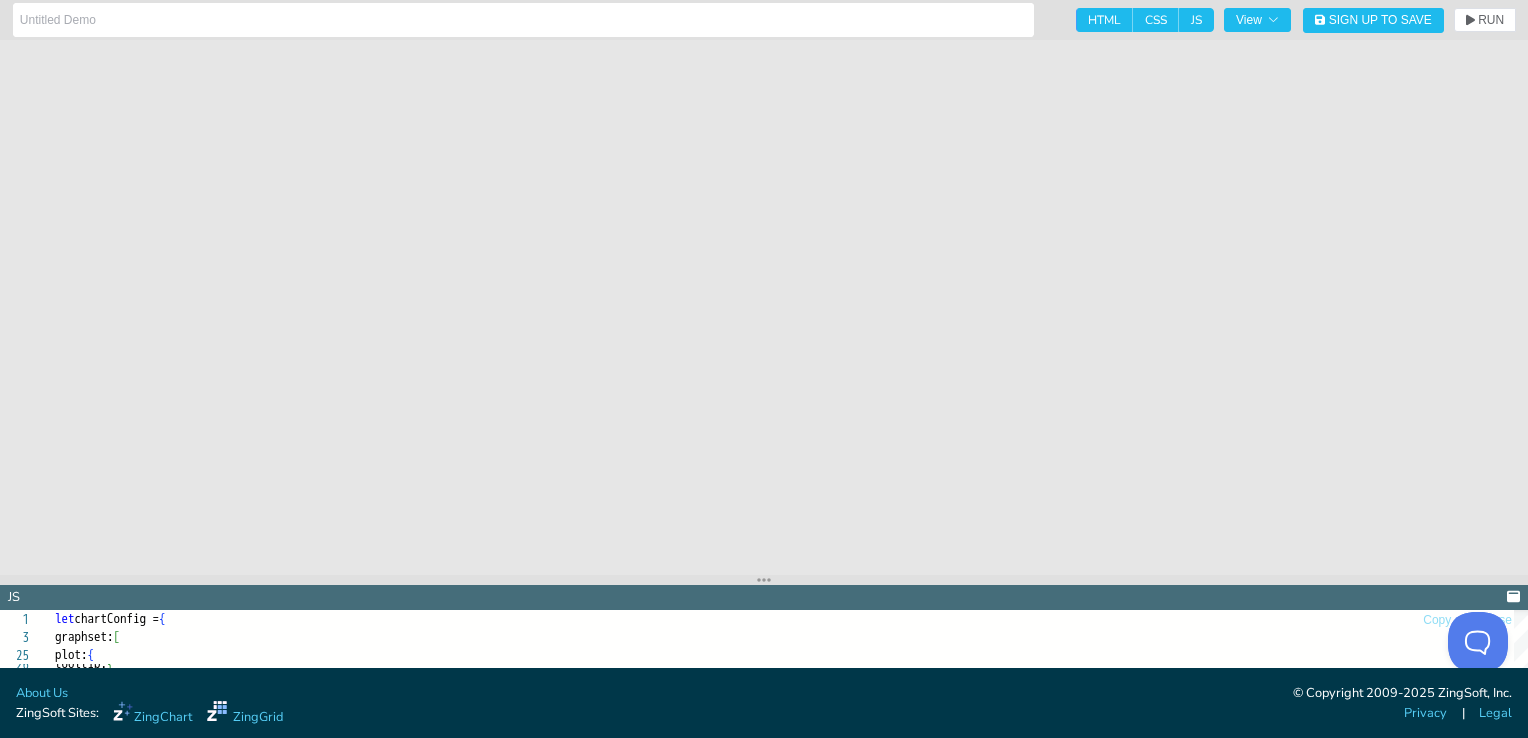 click at bounding box center (764, 580) 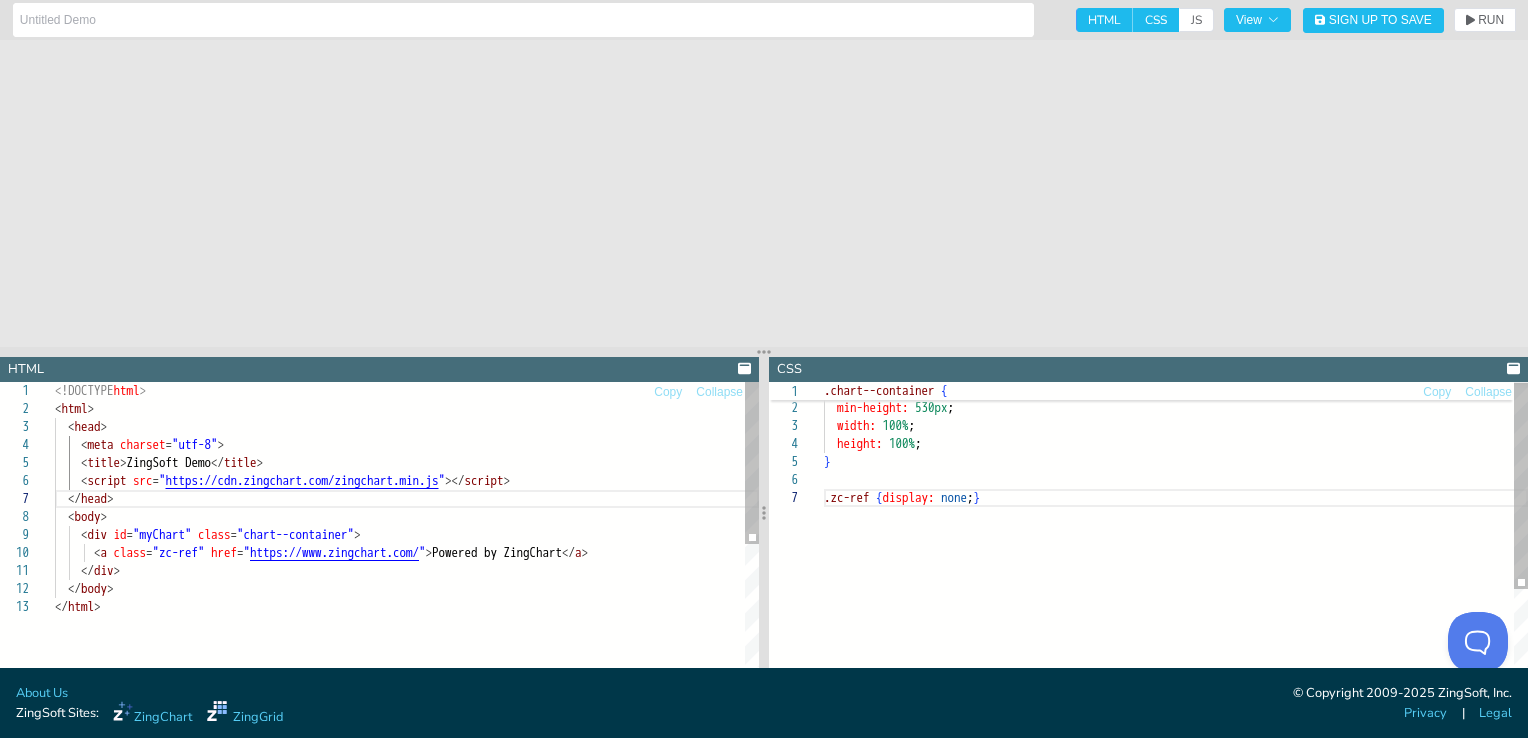 drag, startPoint x: 1010, startPoint y: 581, endPoint x: 1002, endPoint y: 351, distance: 230.13908 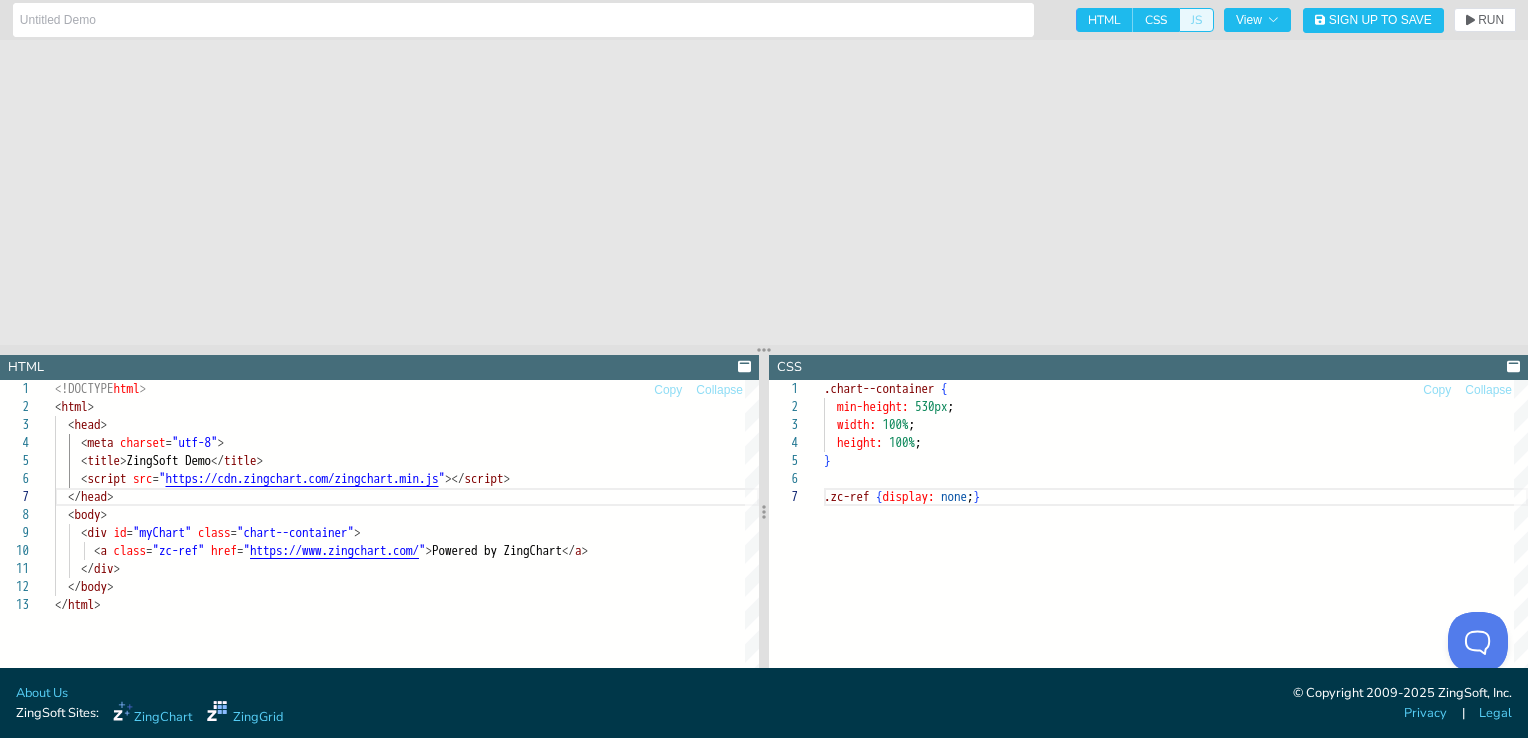 click on "JS" at bounding box center (1196, 20) 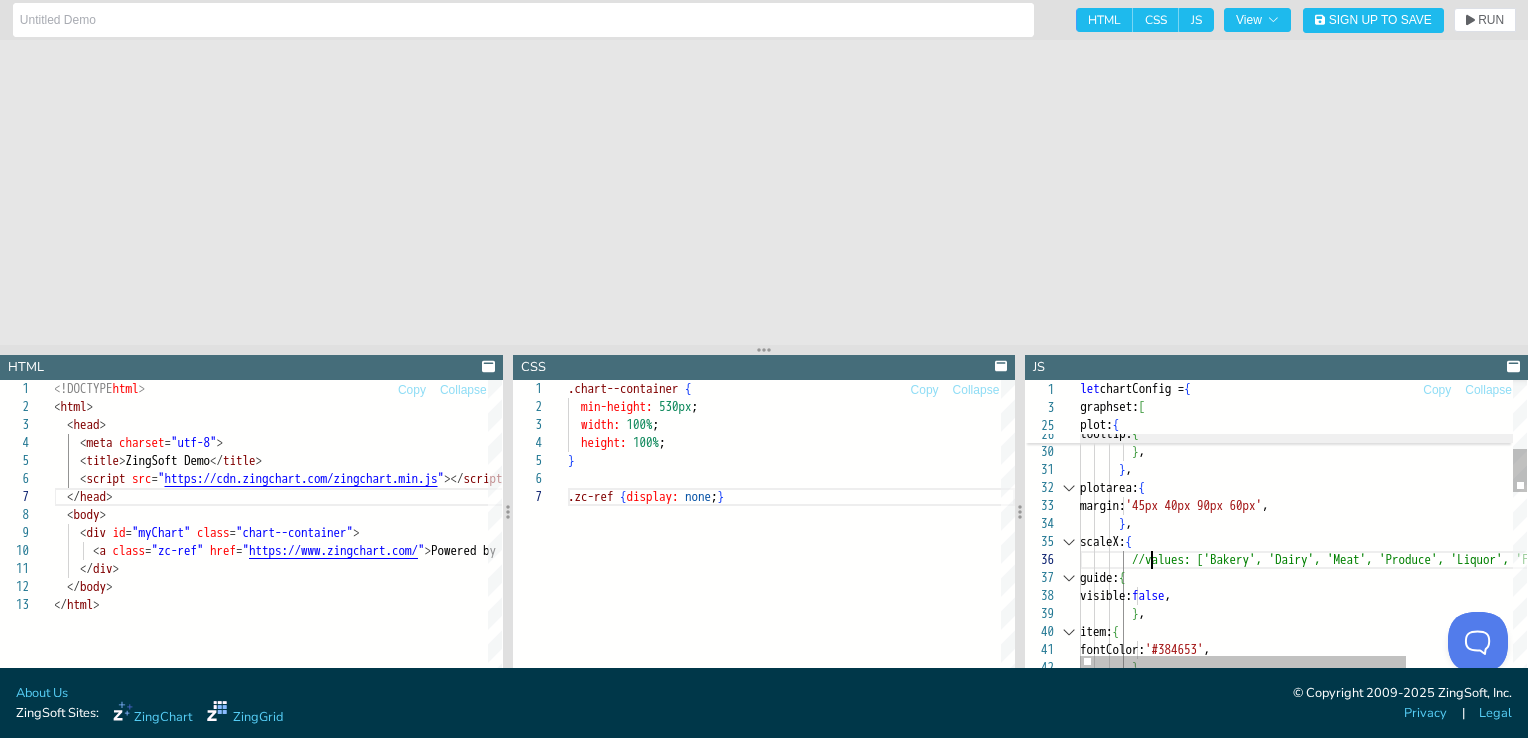 scroll, scrollTop: 36, scrollLeft: 71, axis: both 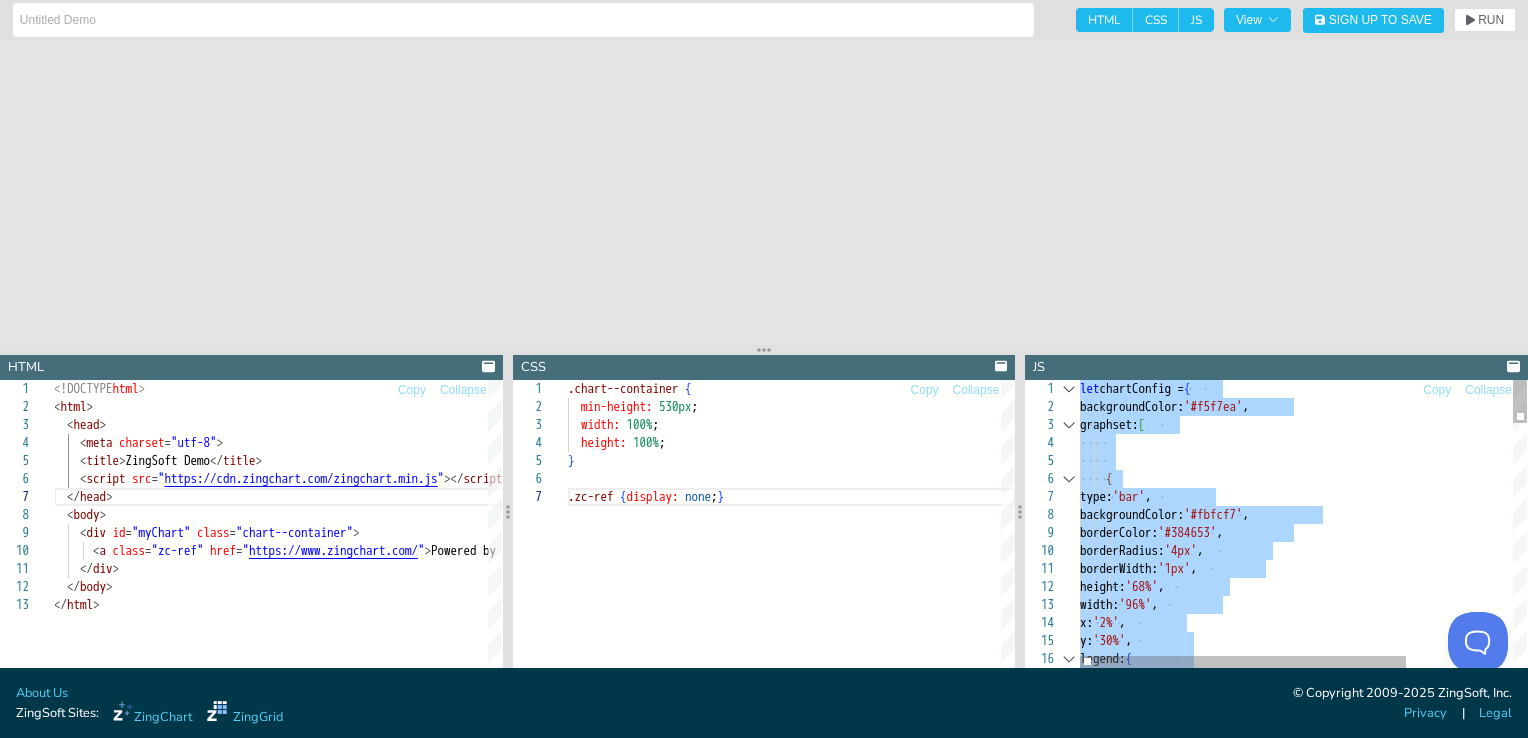 click on "y:  '30%' ,       legend:  {       x:  '2%' ,       width:  '96%' ,       height:  '68%' ,       borderWidth:  '1px' ,       borderRadius:  '4px' ,       borderColor:  '#384653' ,       backgroundColor:  '#fbfcf7' ,      {       type:  'bar' ,             backgroundColor:  '#f5f7ea' ,   graphset:  [ let  chartConfig =  {" at bounding box center [1376, 1343] 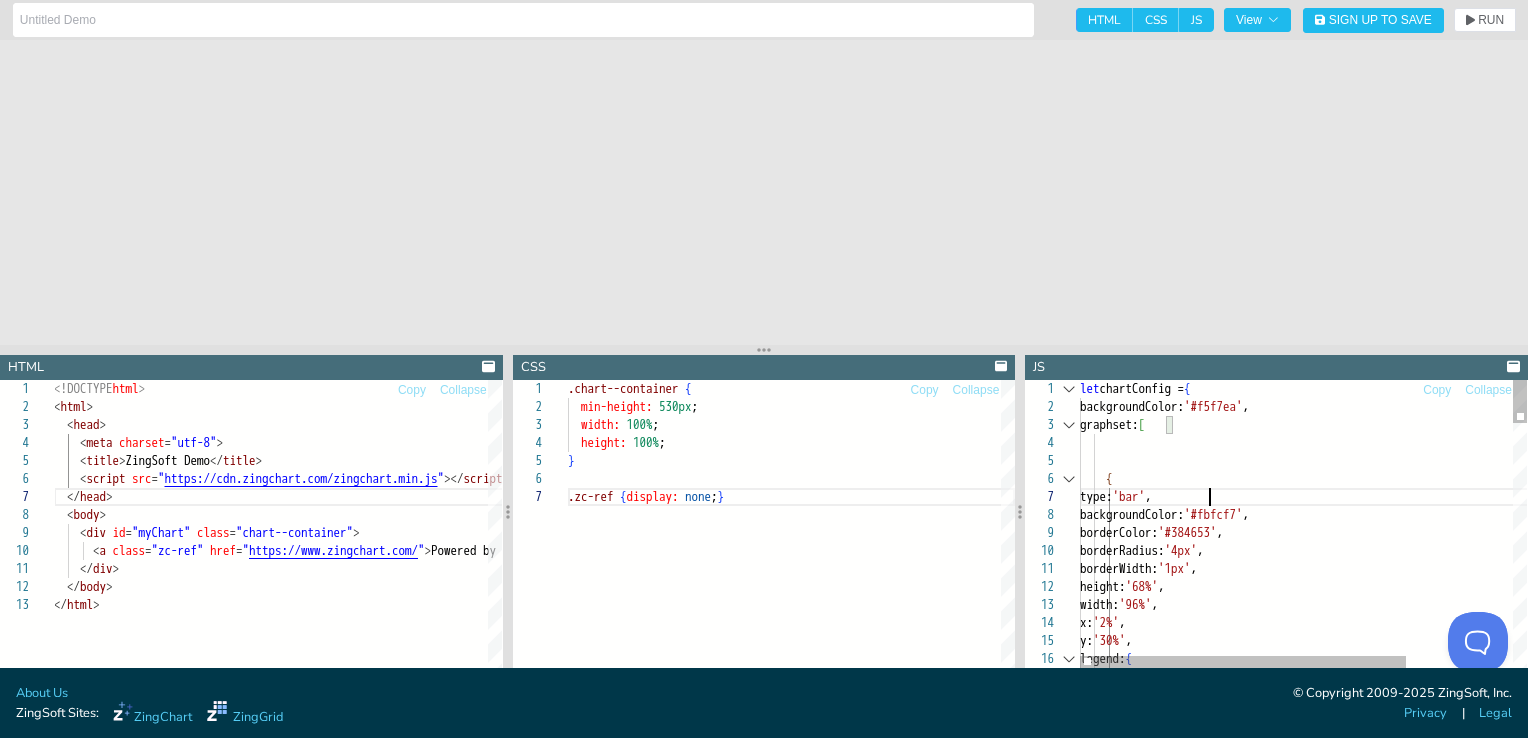 click on "y:  '30%' ,       legend:  {       x:  '2%' ,       width:  '96%' ,       height:  '68%' ,       borderWidth:  '1px' ,       borderRadius:  '4px' ,       borderColor:  '#384653' ,       backgroundColor:  '#fbfcf7' ,      {       type:  'bar' ,             backgroundColor:  '#f5f7ea' ,   graphset:  [ let  chartConfig =  {" at bounding box center [1376, 1343] 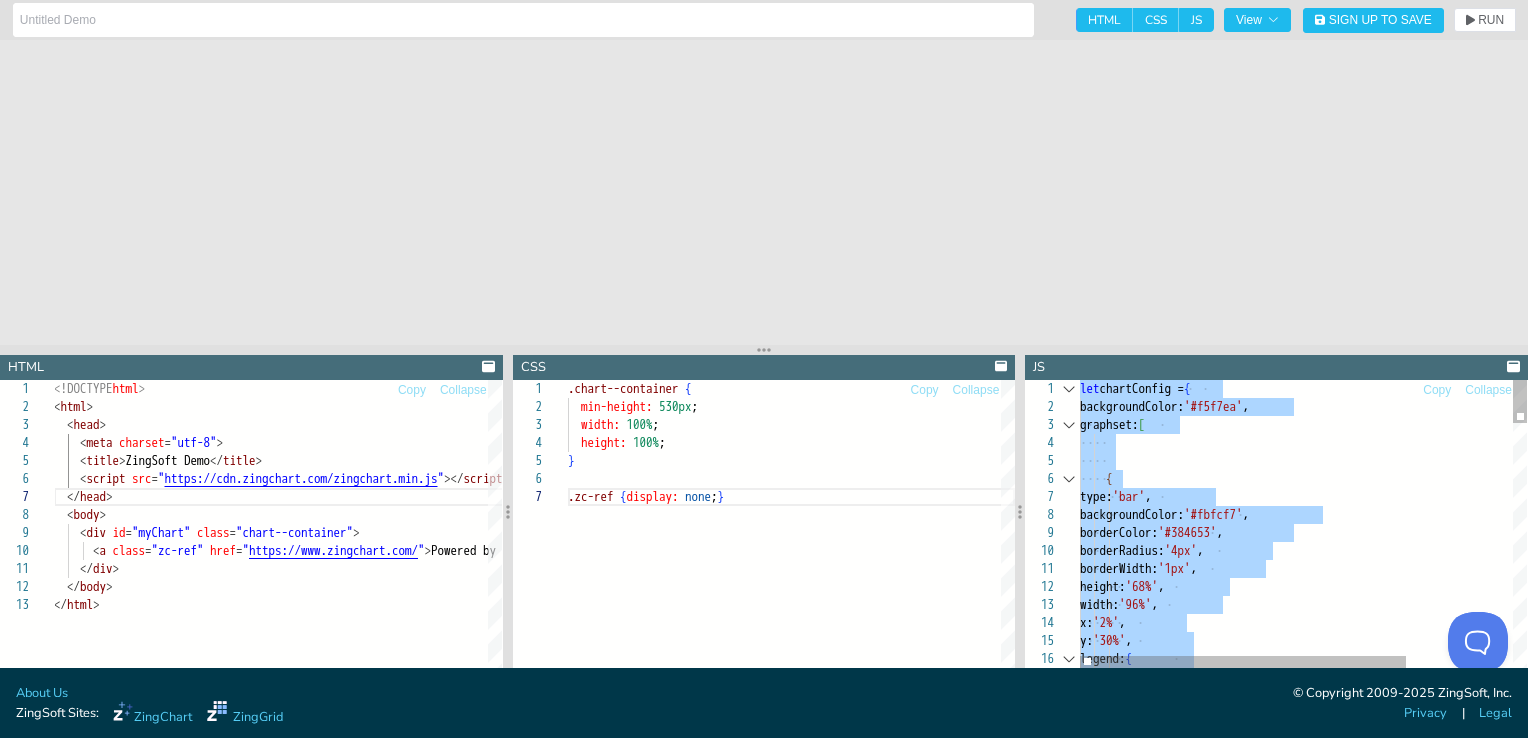 scroll, scrollTop: 36, scrollLeft: 35, axis: both 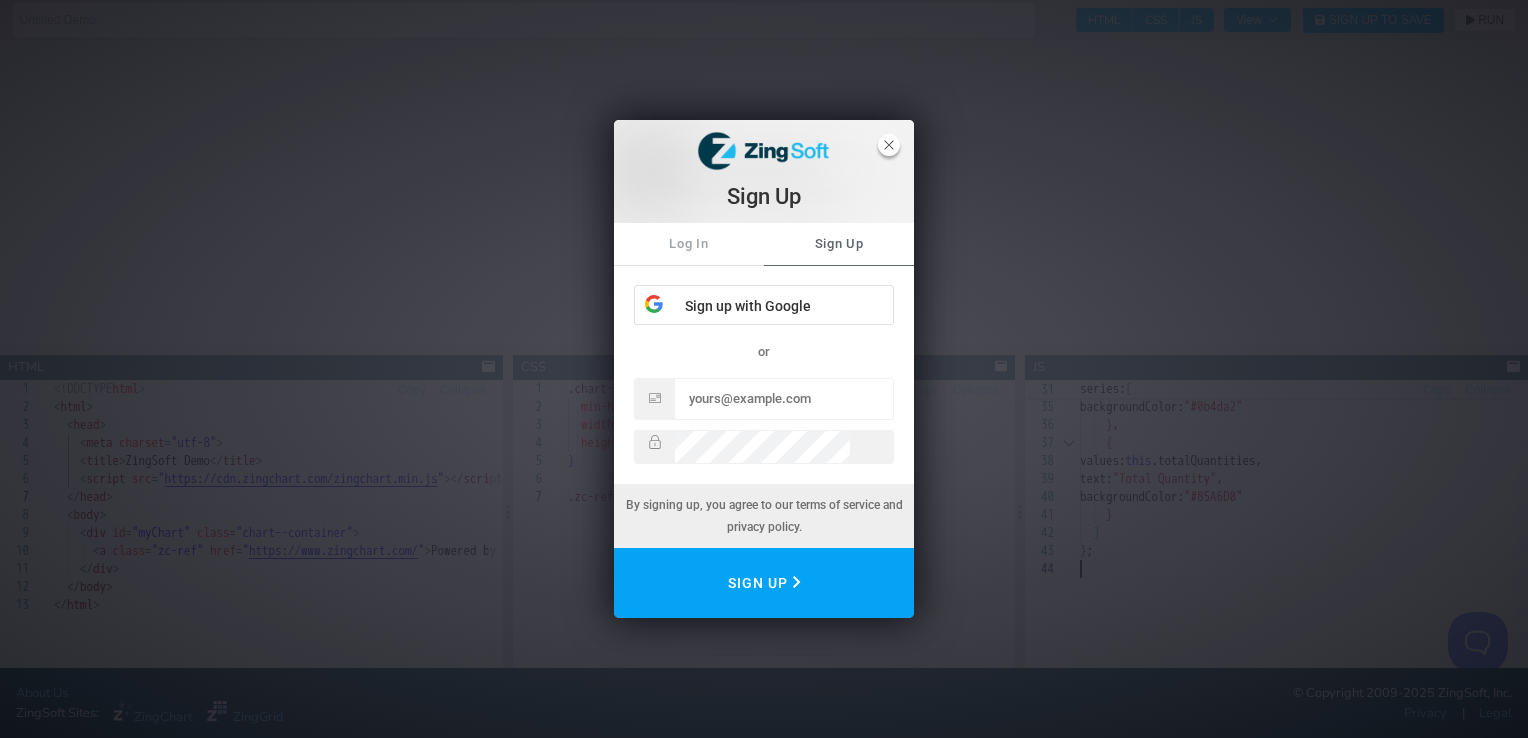 click 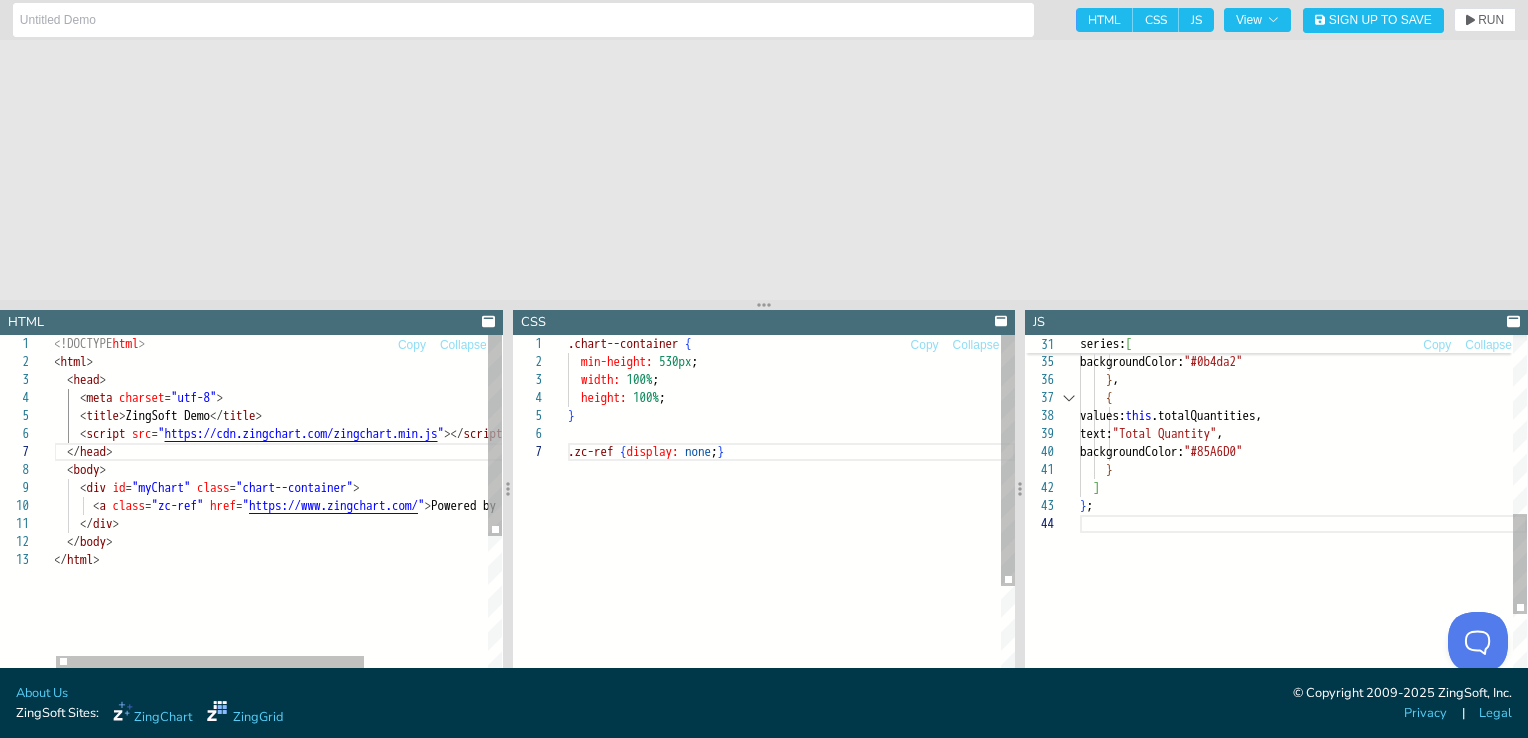 drag, startPoint x: 956, startPoint y: 347, endPoint x: 1002, endPoint y: 302, distance: 64.3506 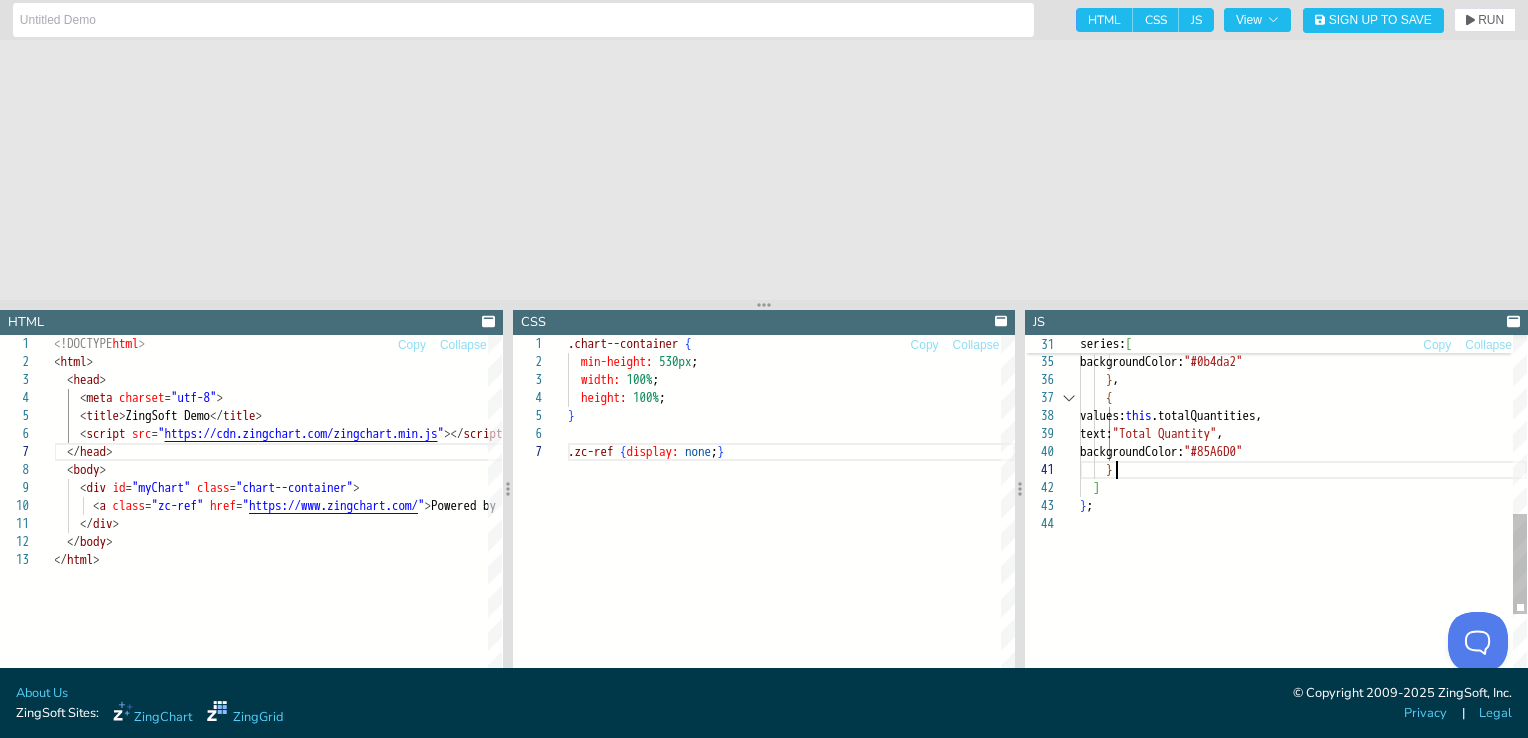 scroll, scrollTop: 36, scrollLeft: 0, axis: vertical 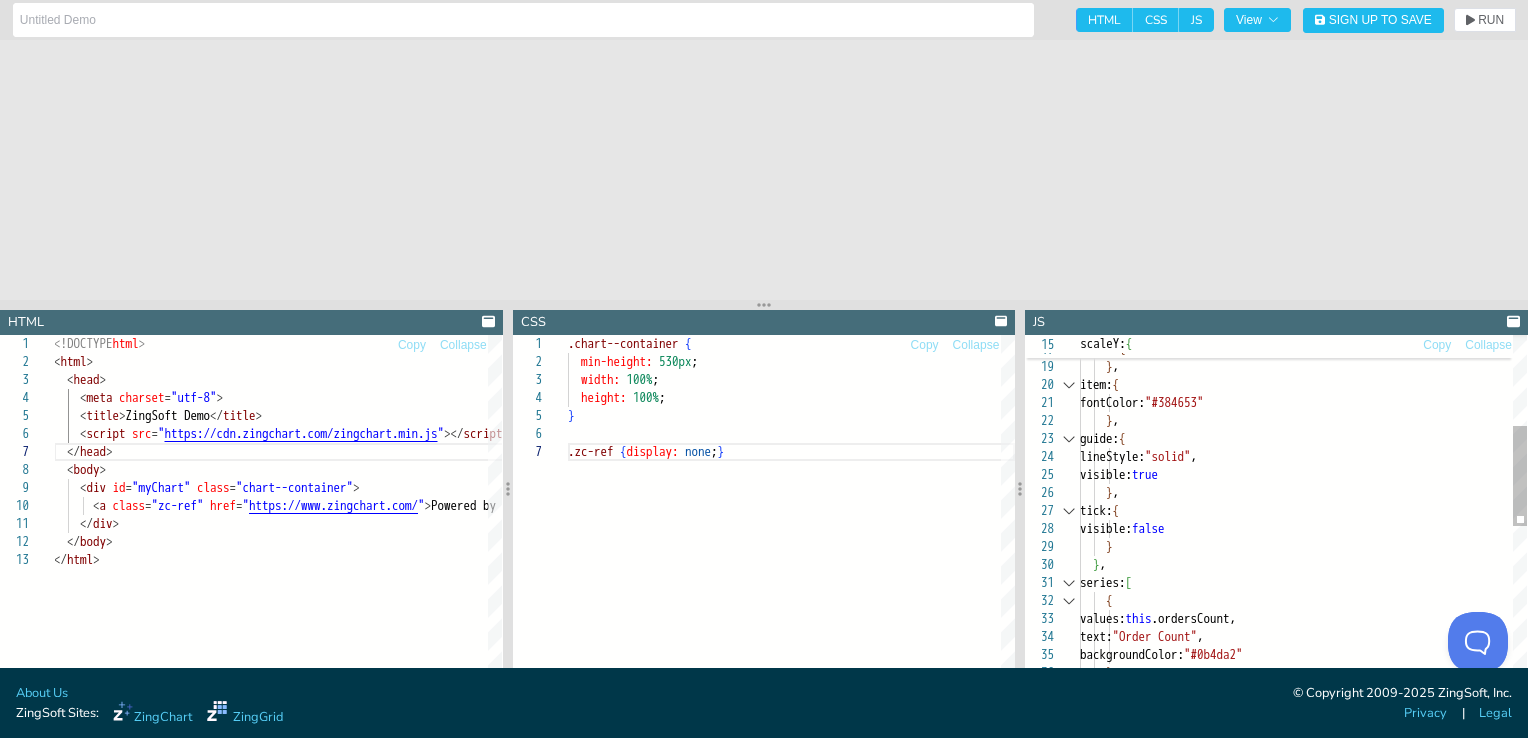 type on "fontColor: "#384653"
},
guide: {
lineStyle: "solid",
visible: true
},
tick: {
visible: false
}
}," 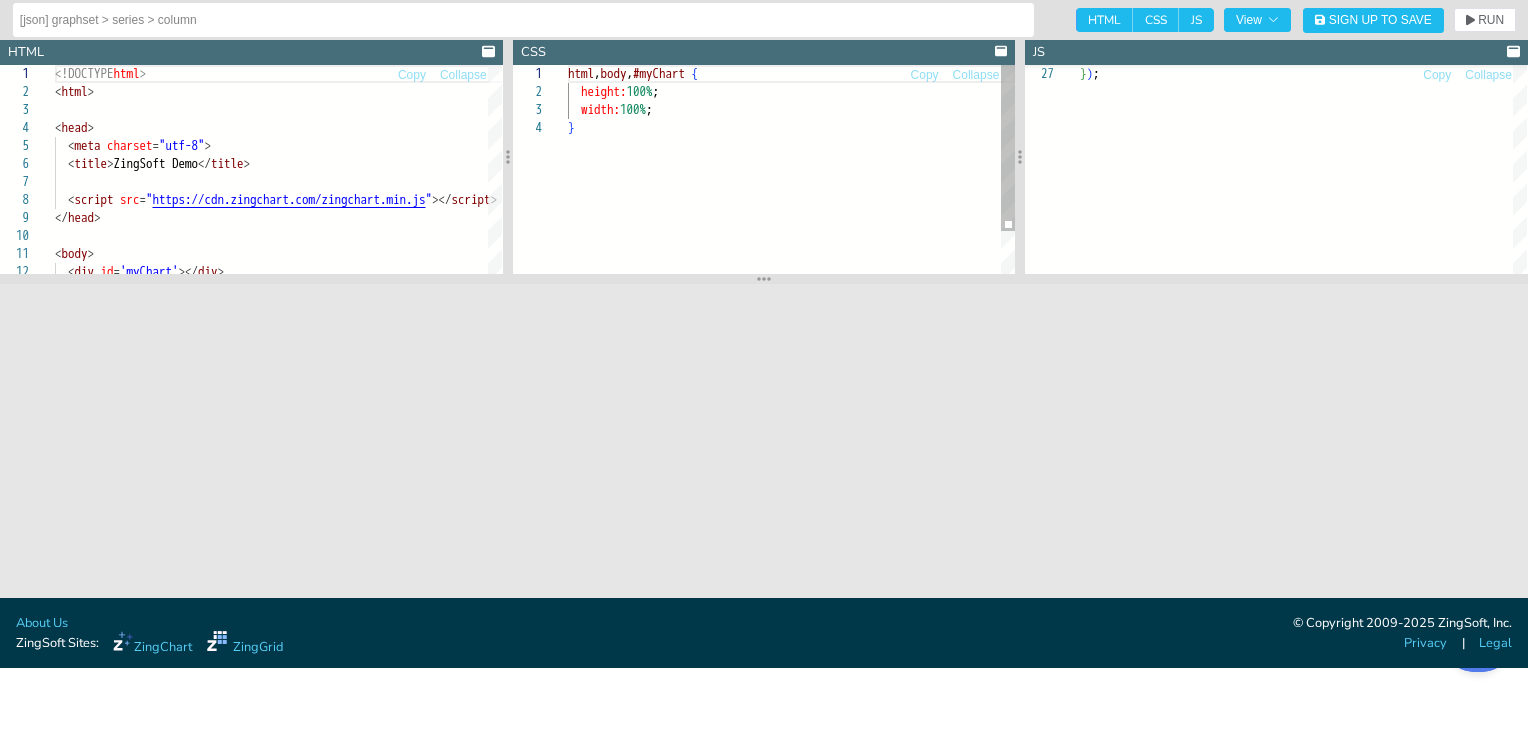 scroll, scrollTop: 0, scrollLeft: 0, axis: both 